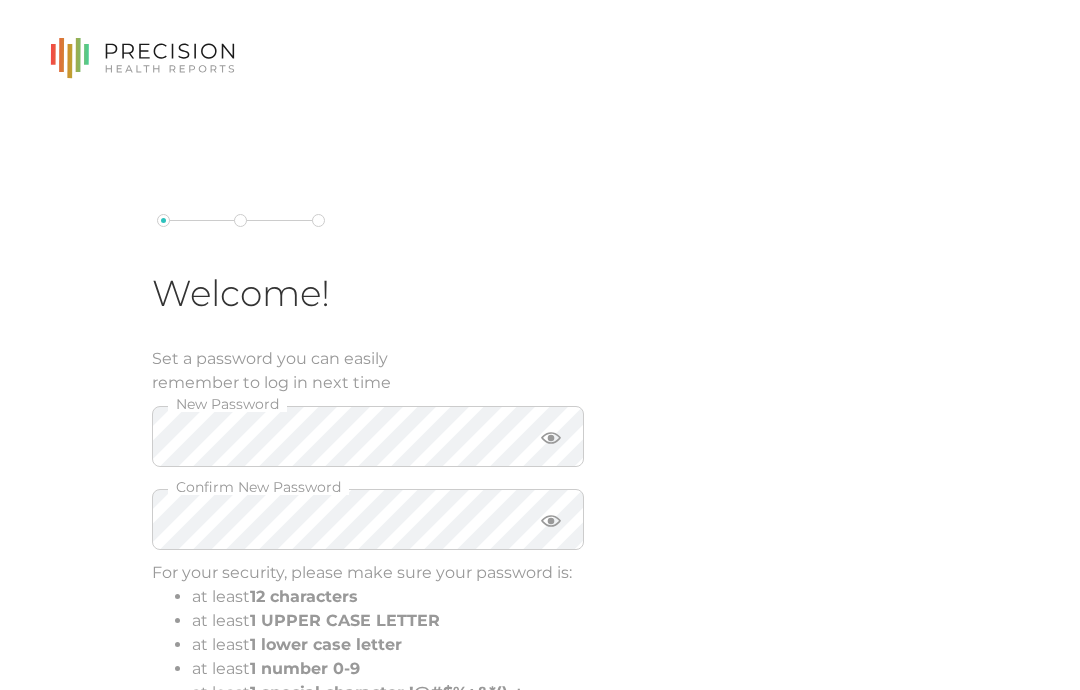 scroll, scrollTop: 6, scrollLeft: 0, axis: vertical 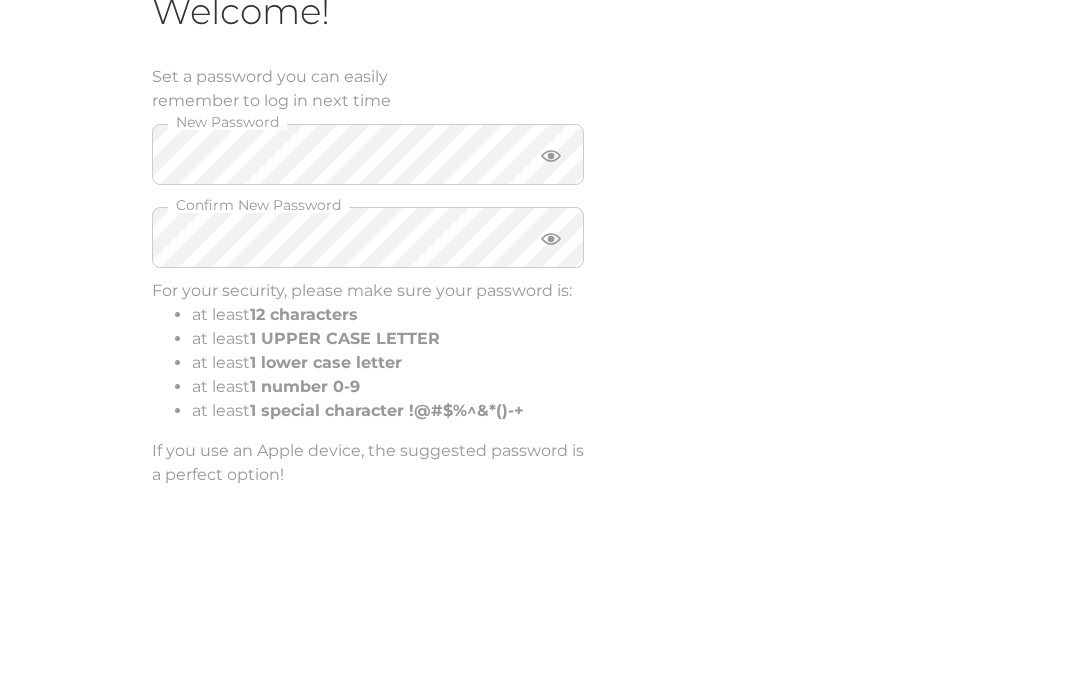 click on "Save & Continue" at bounding box center (243, 721) 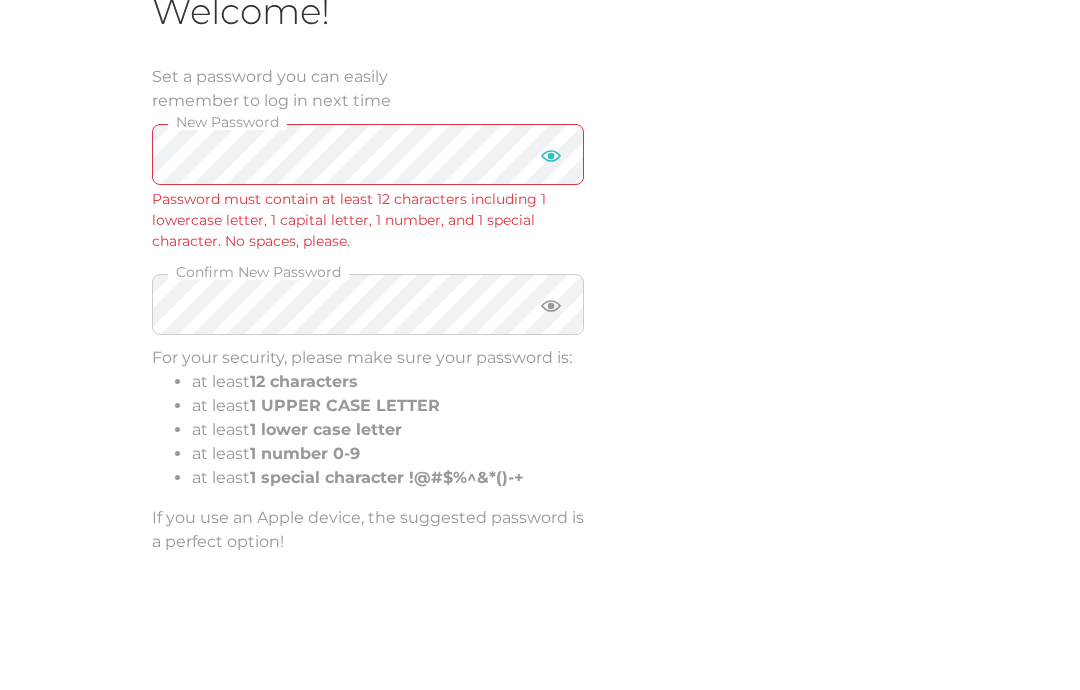 click 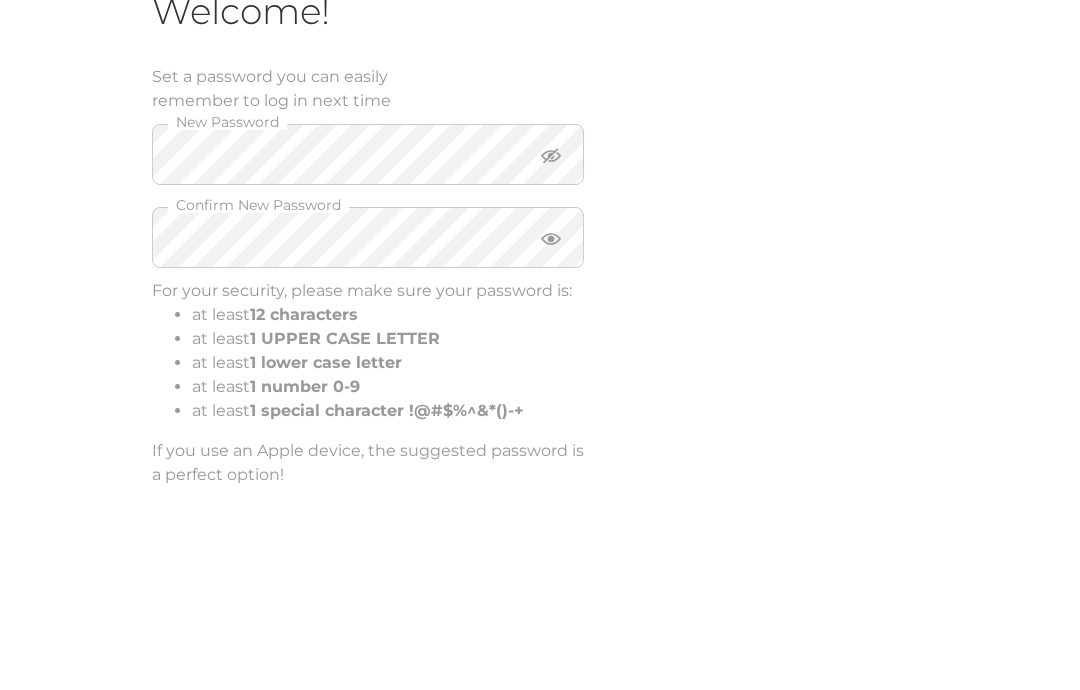 click on "Save & Continue" at bounding box center (540, 732) 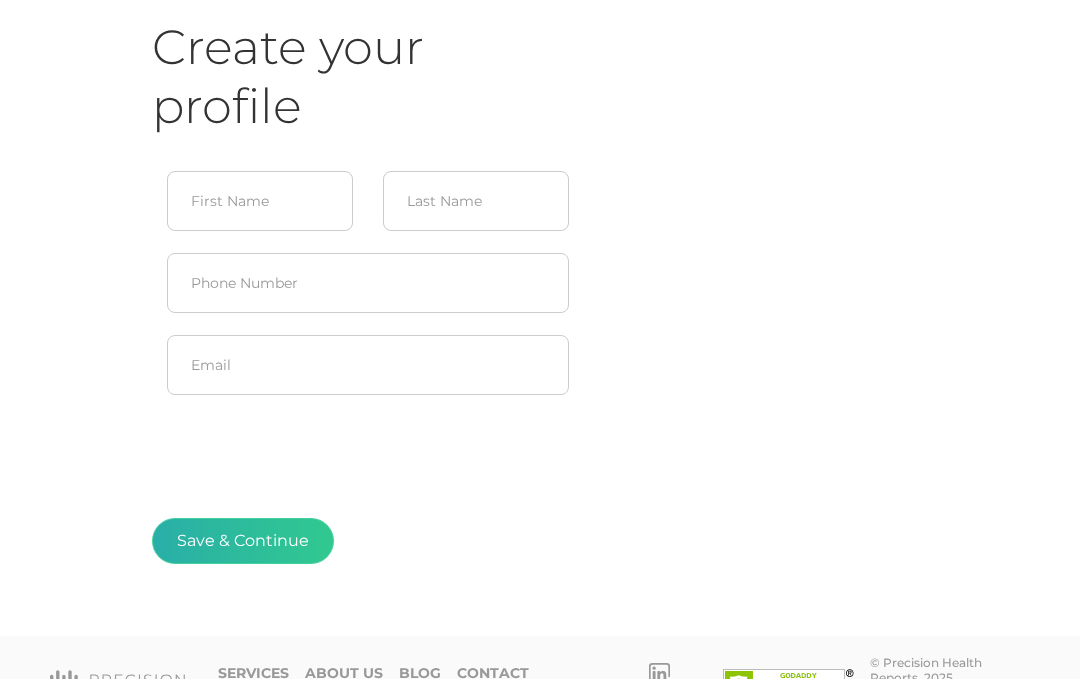 type on "[FIRST]" 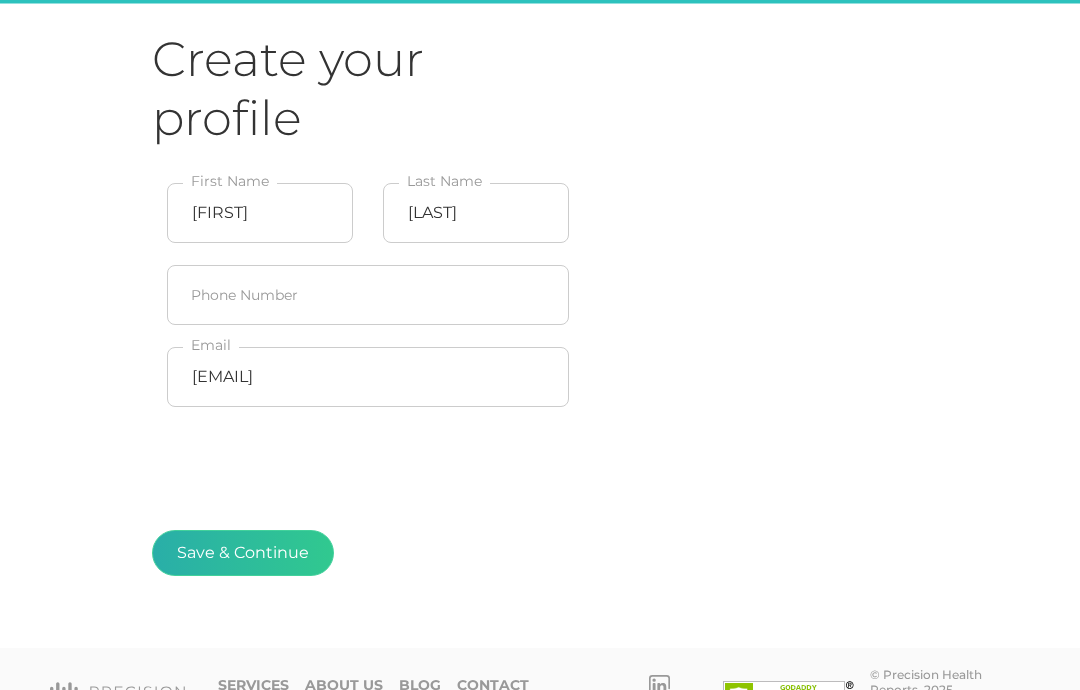 scroll, scrollTop: 240, scrollLeft: 0, axis: vertical 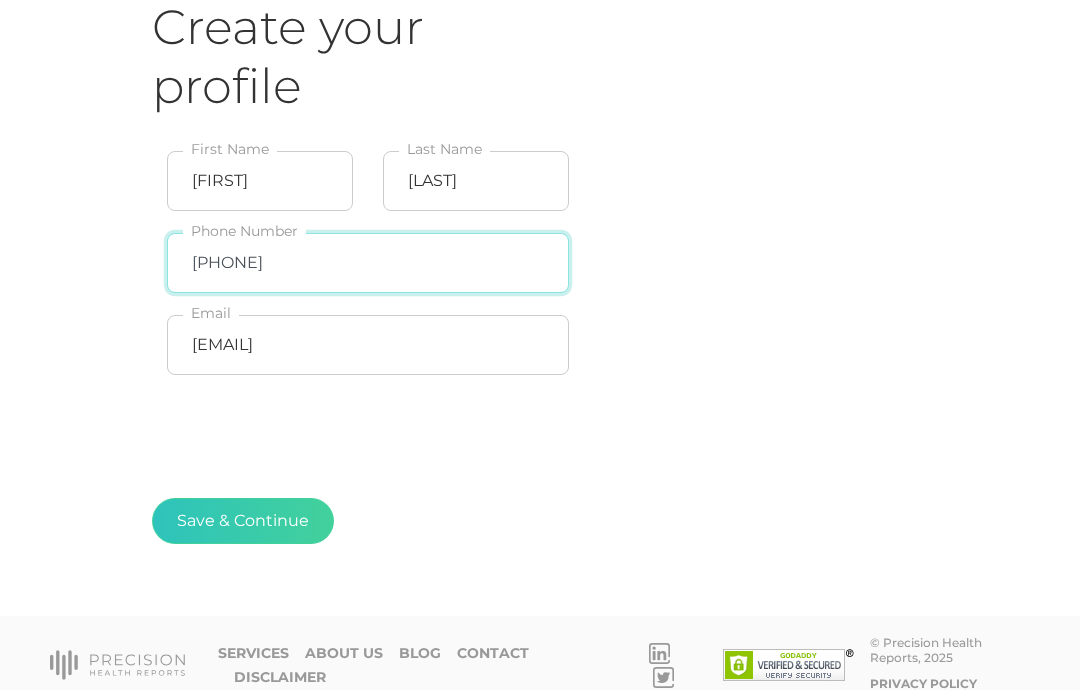 type on "[PHONE]" 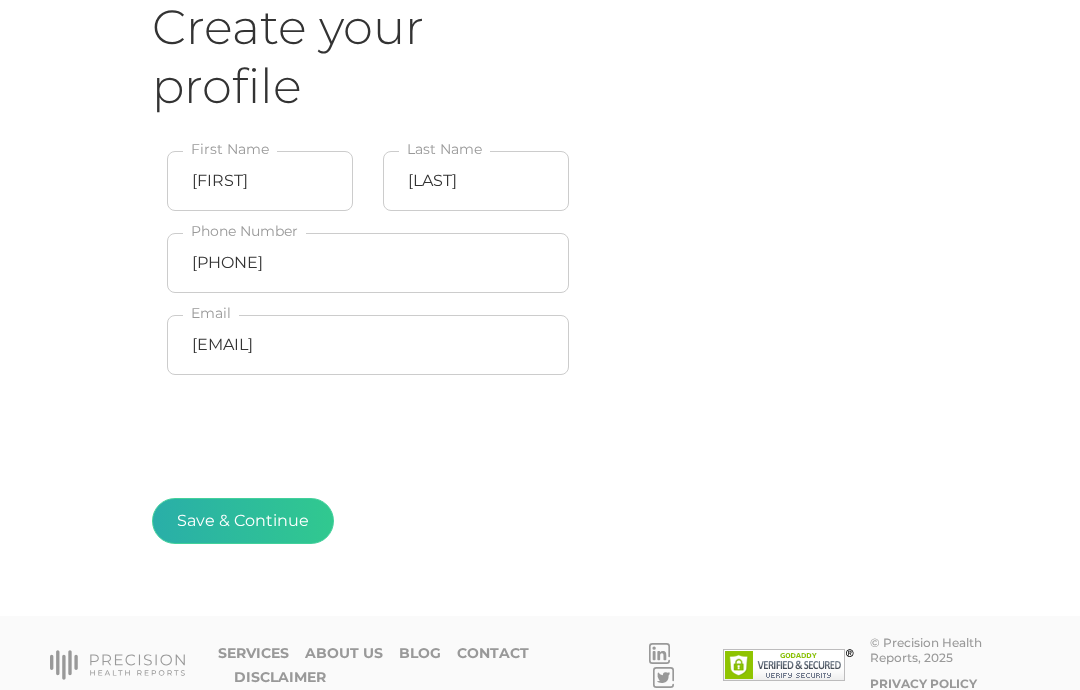 click on "Save & Continue" at bounding box center [243, 521] 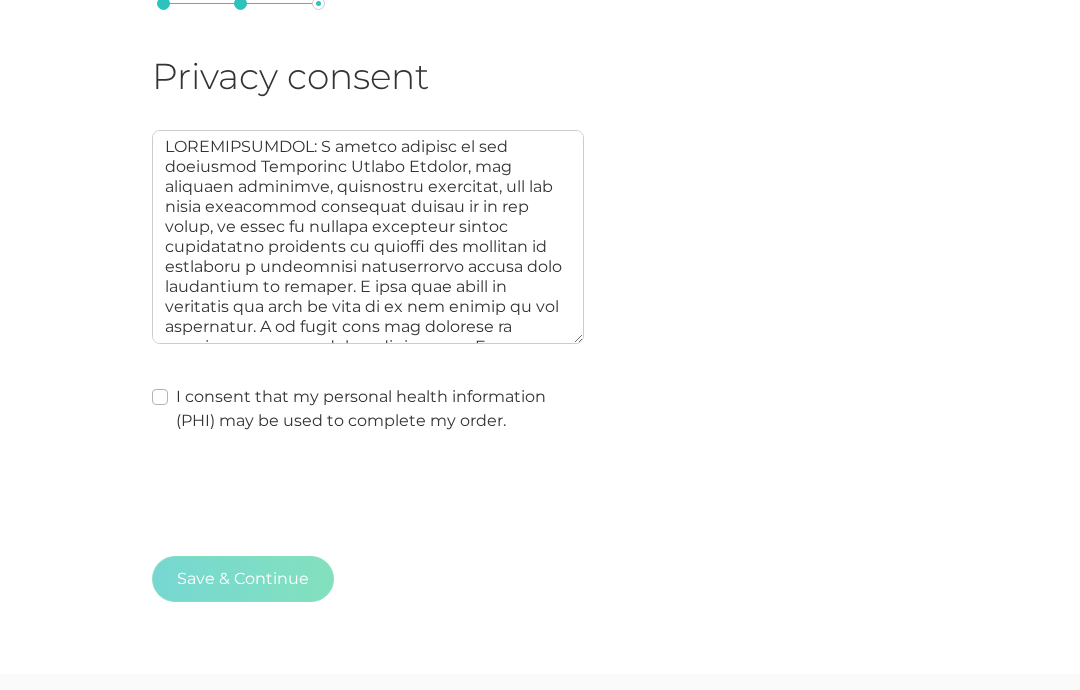 scroll, scrollTop: 214, scrollLeft: 0, axis: vertical 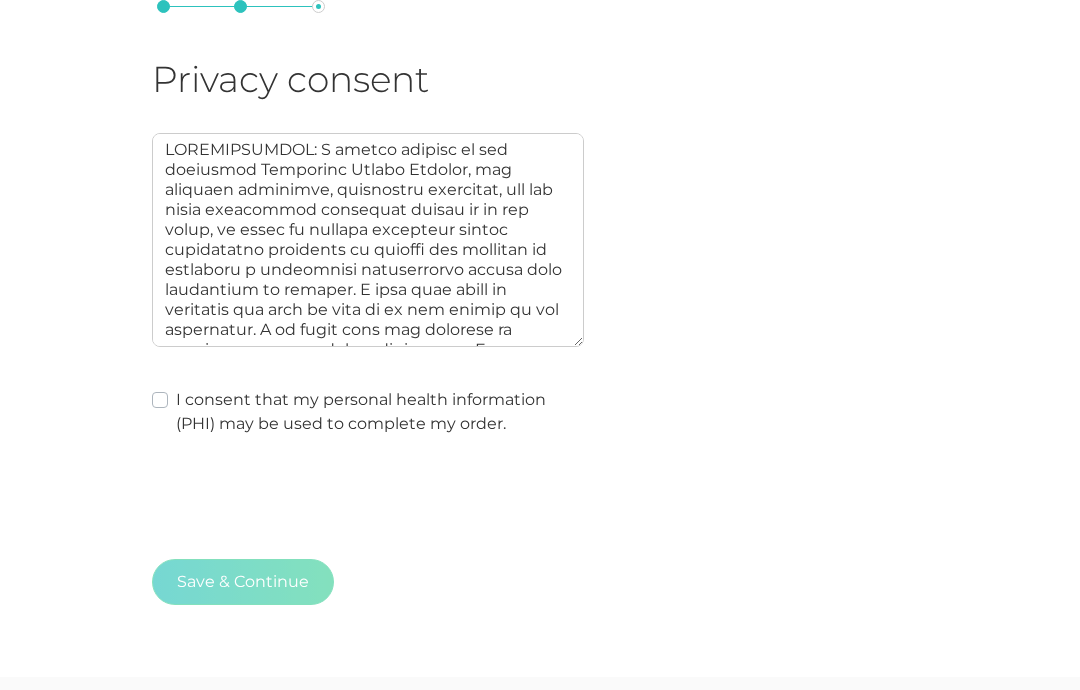 click on "Privacy consent  I consent that my personal health information (PHI) may be used to complete my order.  Save & Continue
Services About Us Blog Contact Disclaimer
© Precision Health Reports, 2025  Privacy Policy" at bounding box center [540, 280] 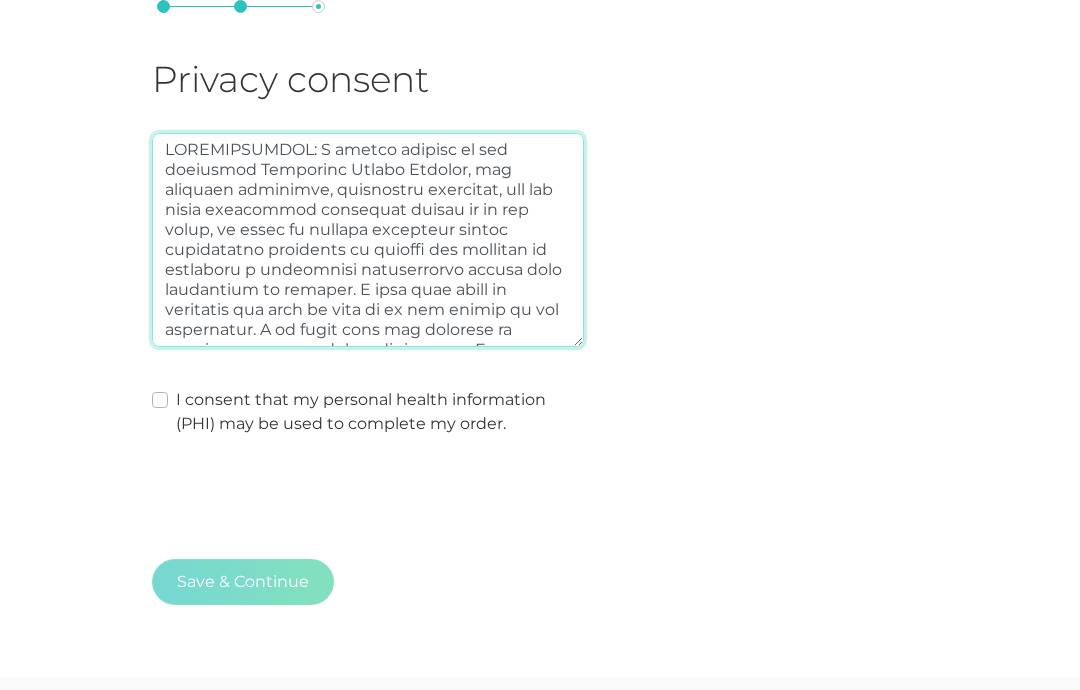 click at bounding box center (368, 240) 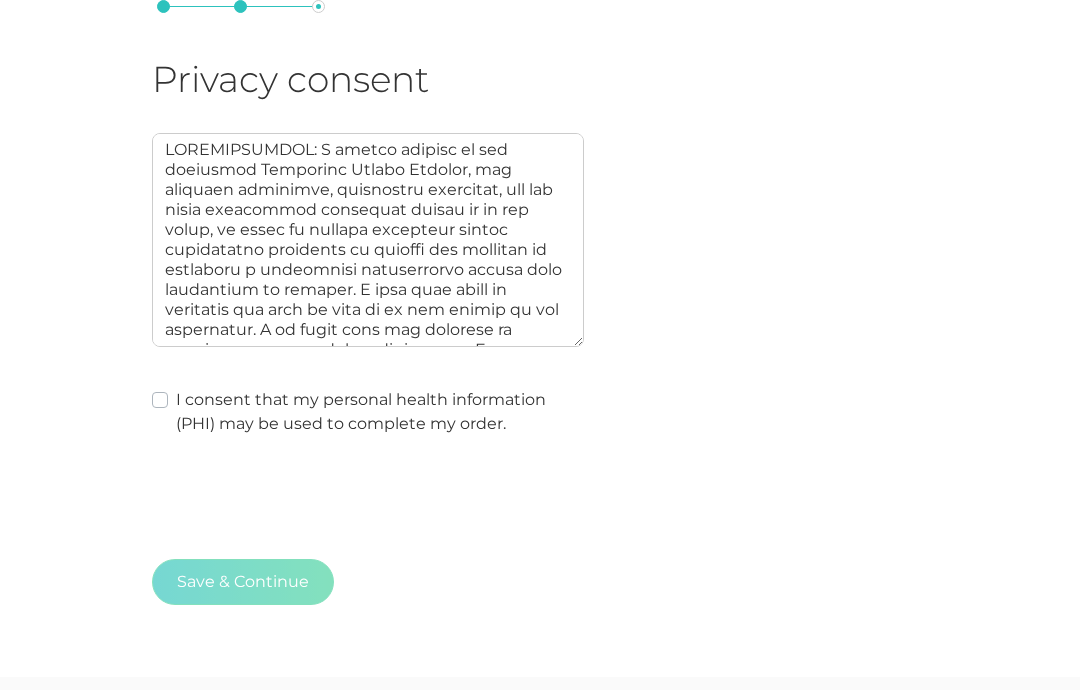 click on "I consent that my personal health information (PHI) may be used to complete my order." at bounding box center (380, 412) 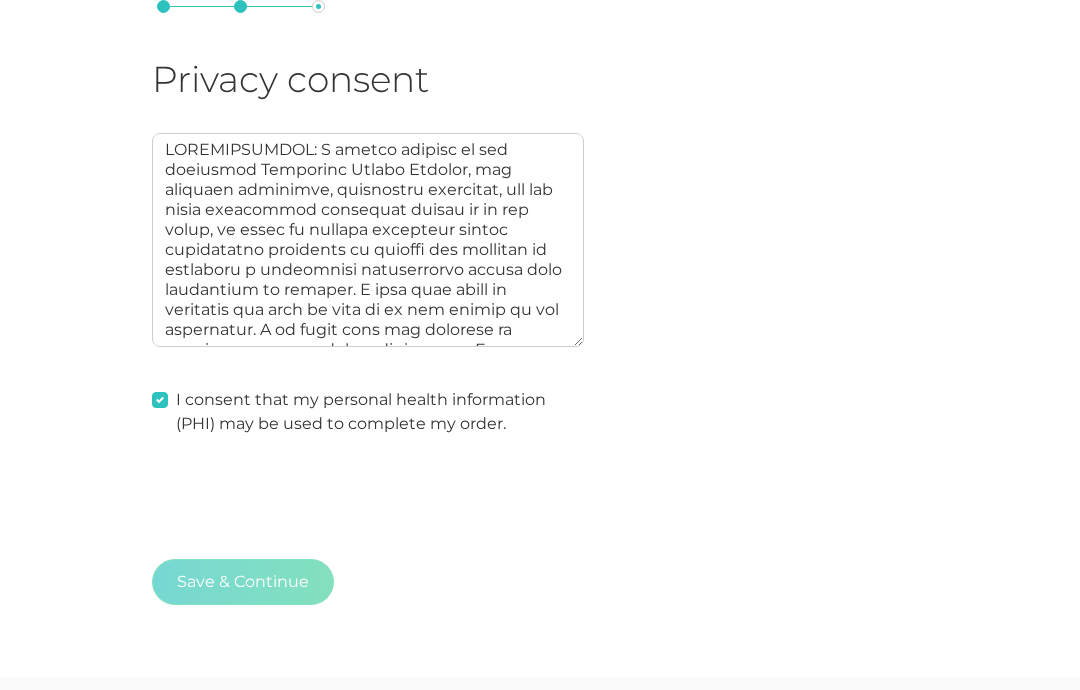 type on "AUTHORIZATION: I hereby consent to and authorize Precision Health Reports, the treating physician, associated personnel, and any other consulting physician called in by the above, to share my limited protected health information necessary to perform the services of providing a diagnostic personalized health risk assessment as ordered. I have been given no guarantee and rely on none as to the result of any assessment. I am aware that the practice of medicine is not an exact science, and I acknowledge that no guarantees have been made to me as to the results of any assessment and the recommendation of my care provider. The information we provide at Precision Health Reports is diagnostic only and is not intended to replace consultation with a qualified medical professional of your choosing.
DISCLAIMER: This report provides you with information about your cardiometabolic health based on your recent test results and personal information provided. There may be other factors not part of this report that could af..." 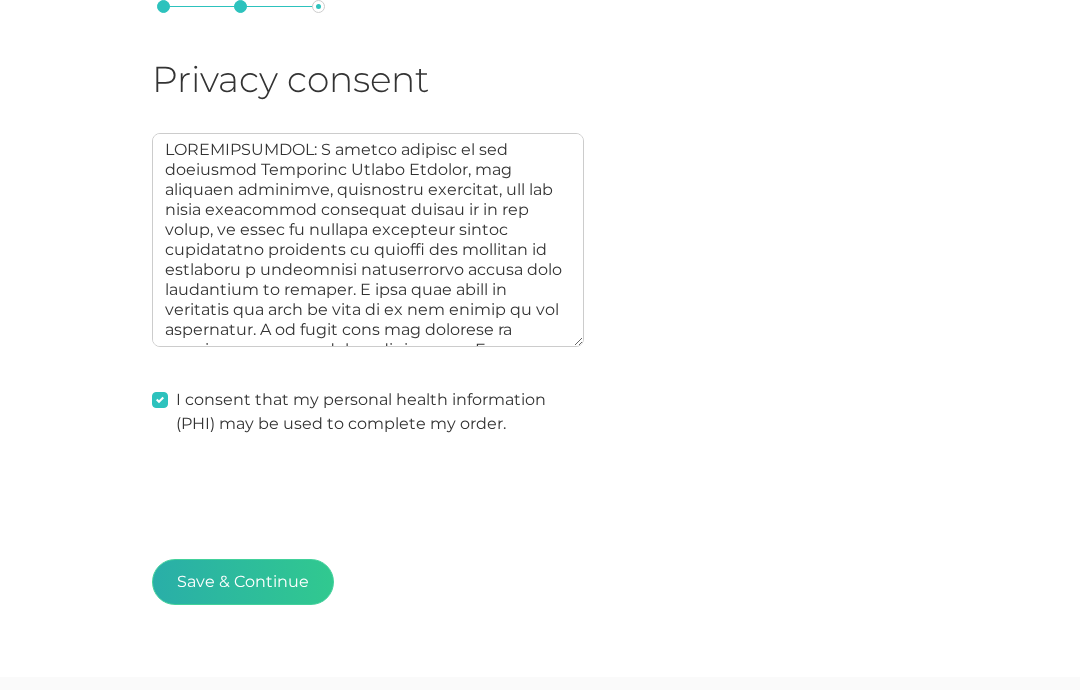 click on "Save & Continue" at bounding box center [243, 582] 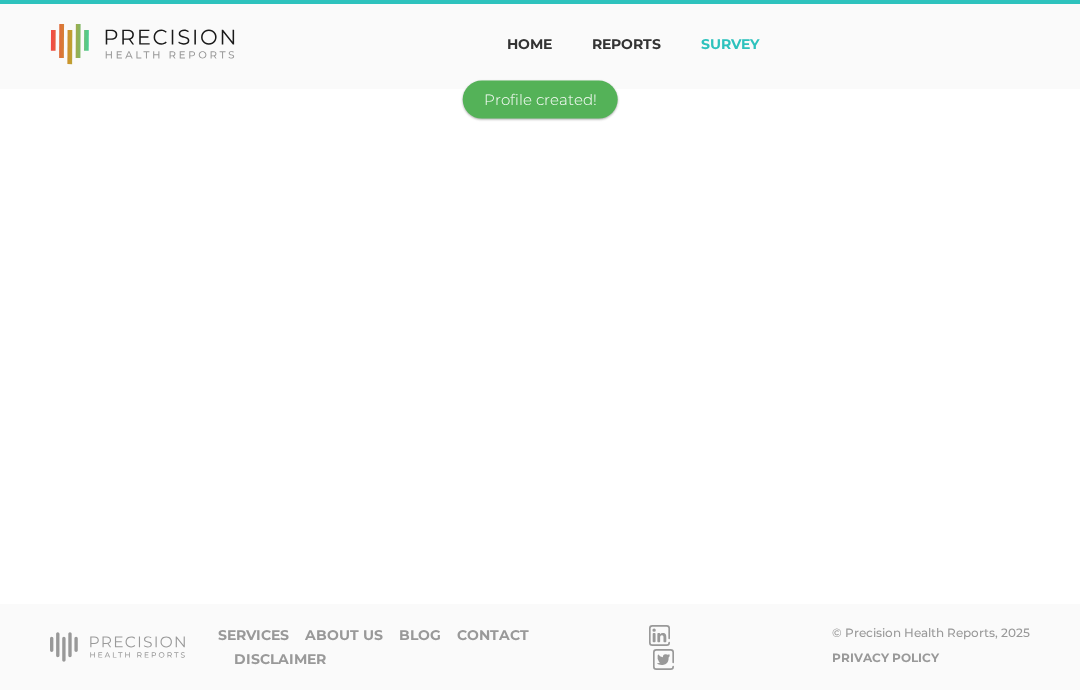 scroll, scrollTop: 80, scrollLeft: 0, axis: vertical 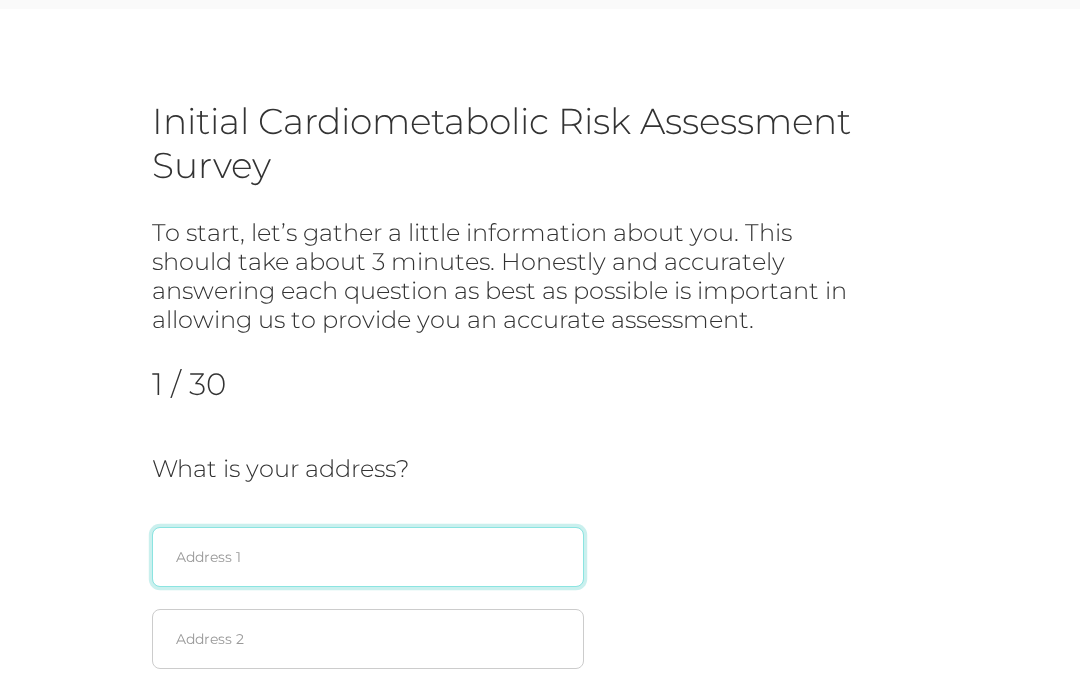 click at bounding box center (368, 557) 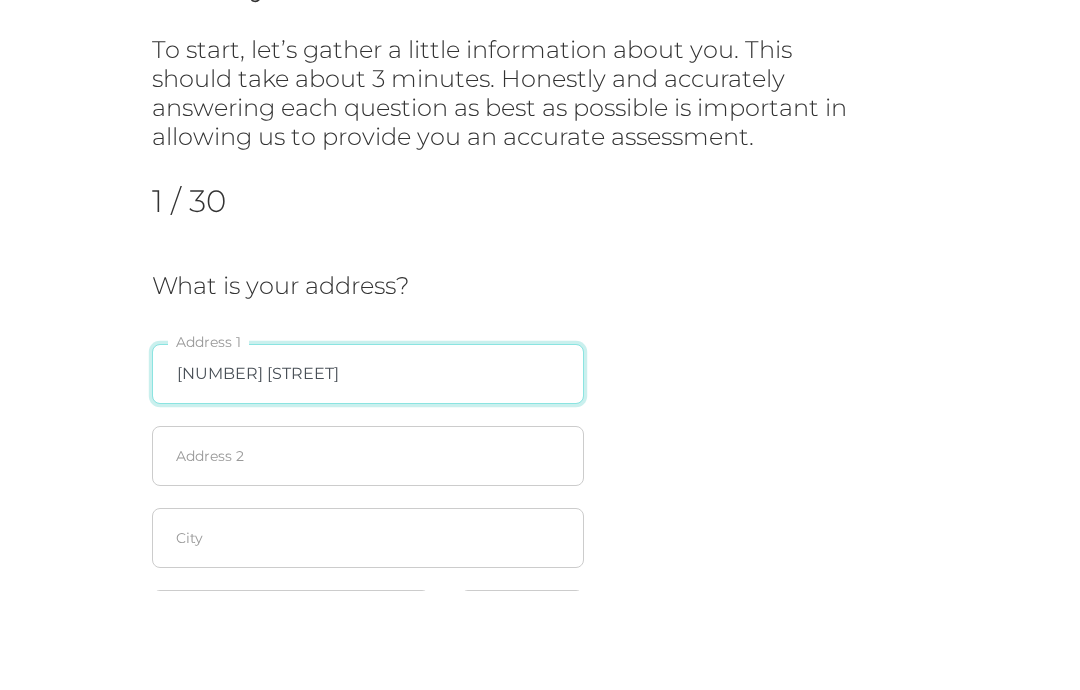 scroll, scrollTop: 165, scrollLeft: 0, axis: vertical 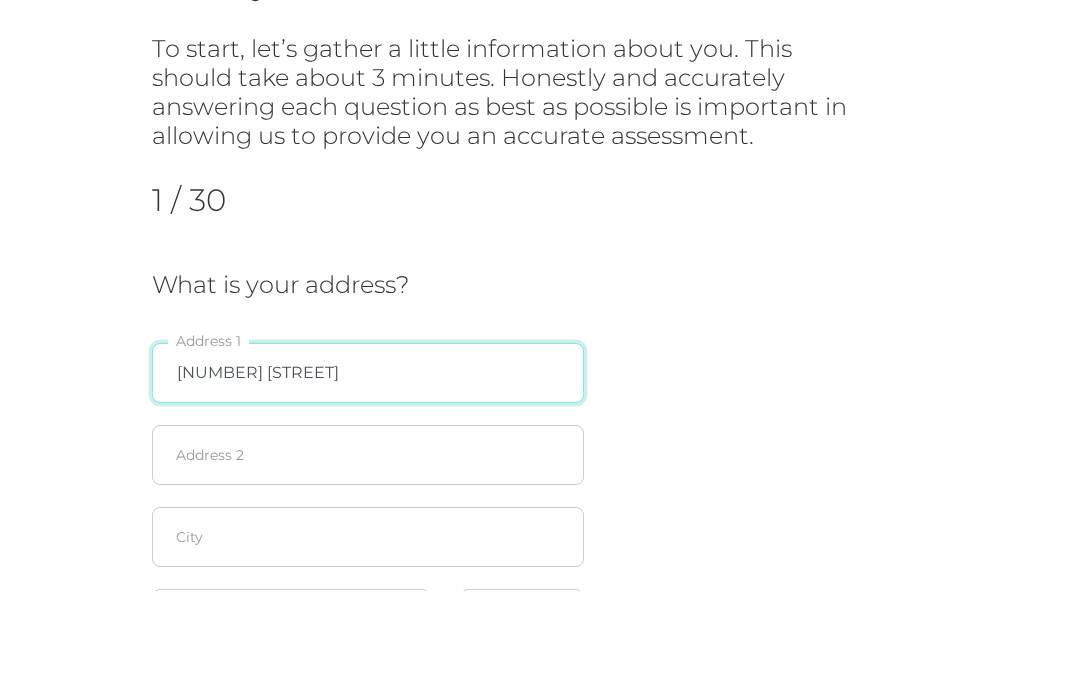 type on "[NUMBER] [STREET]" 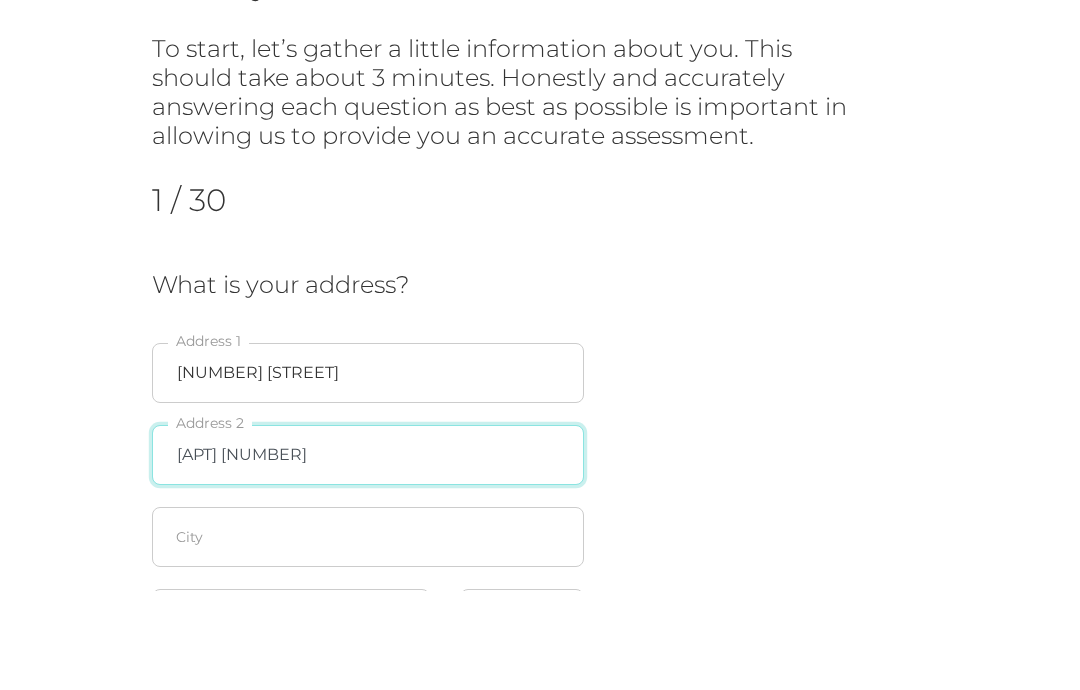 type on "[APT] [NUMBER]" 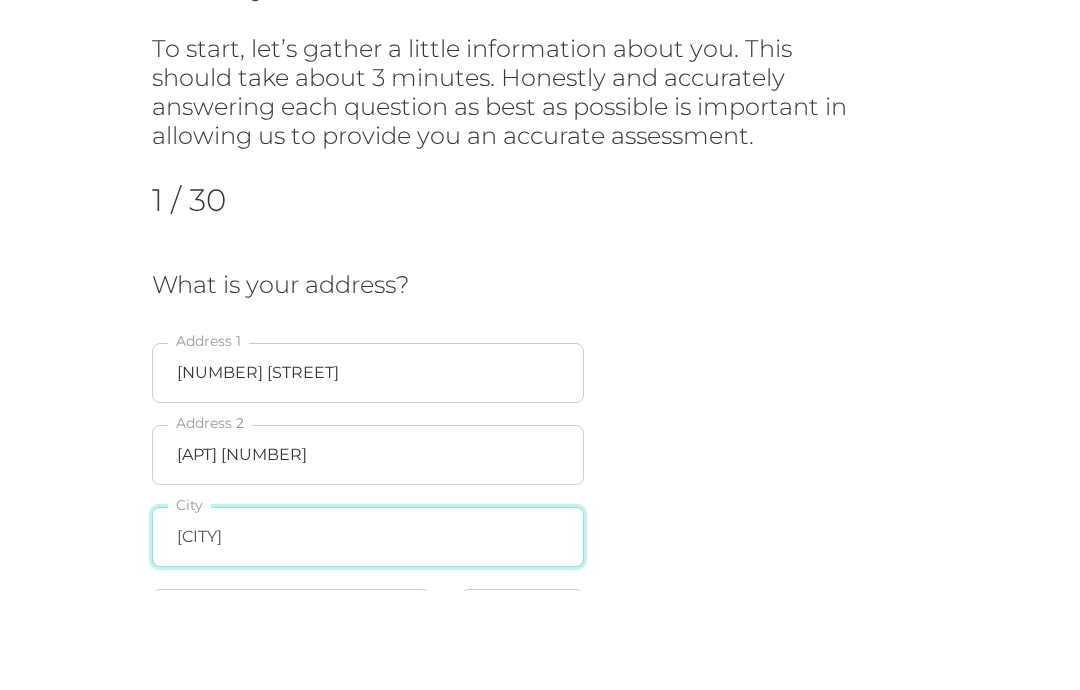 type on "[CITY]" 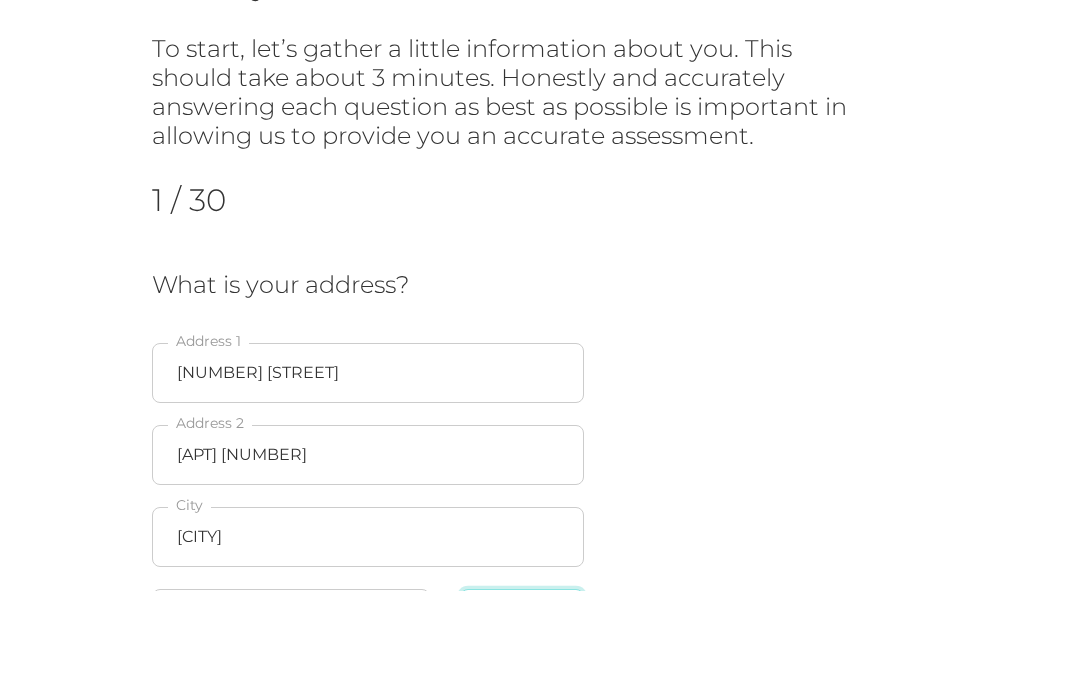 scroll, scrollTop: 513, scrollLeft: 0, axis: vertical 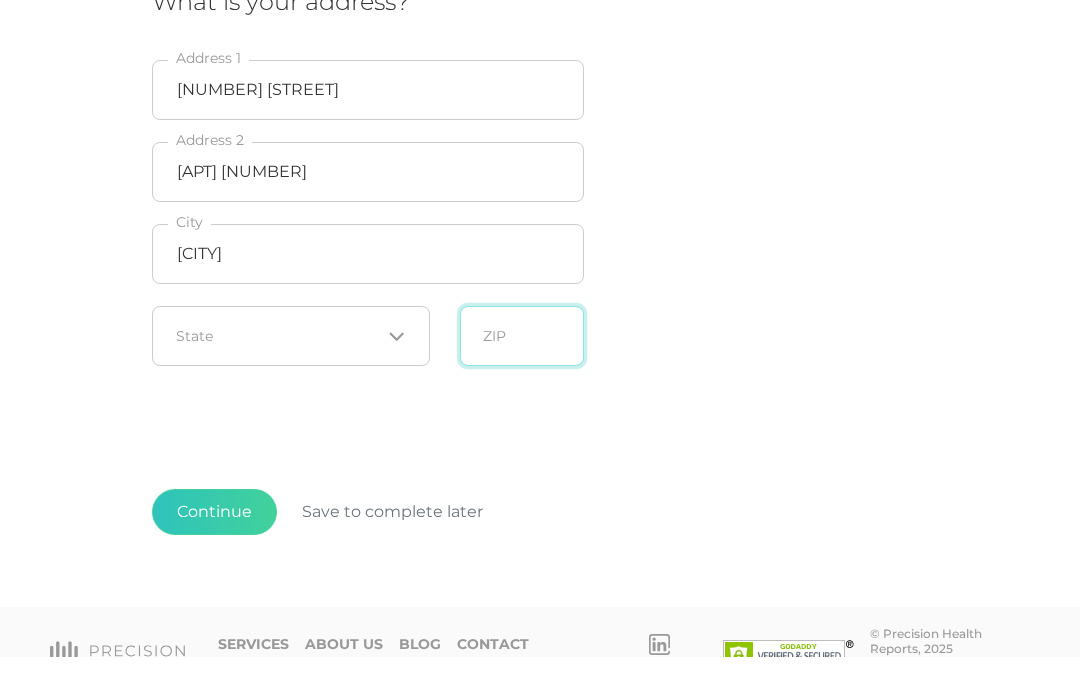 type on "[LETTER]" 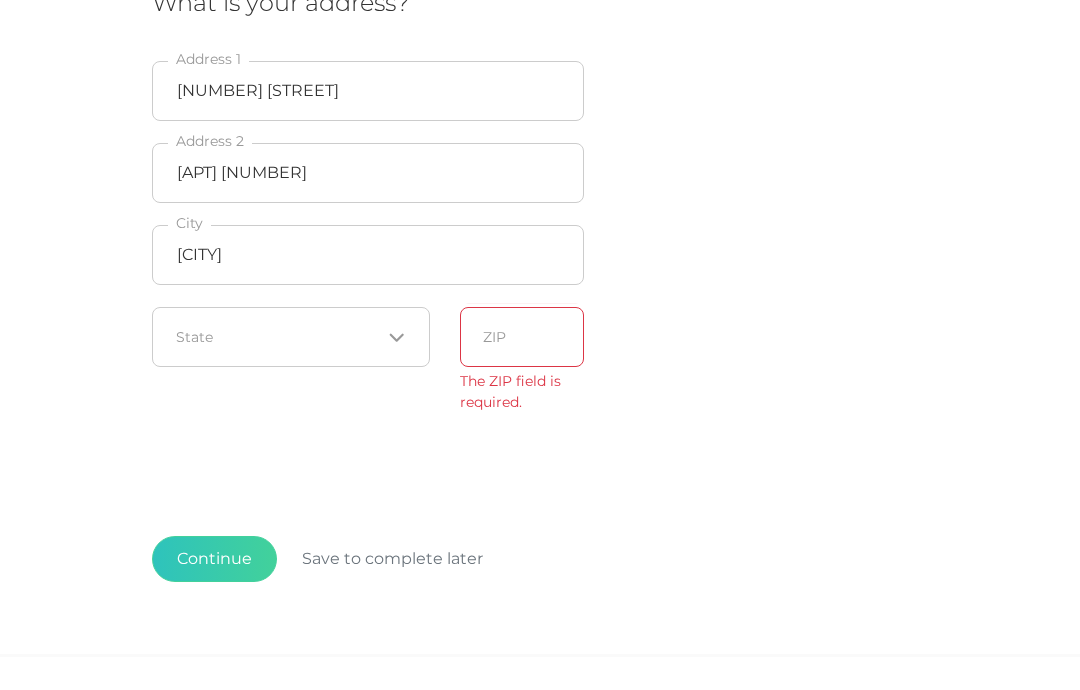 click at bounding box center (279, 370) 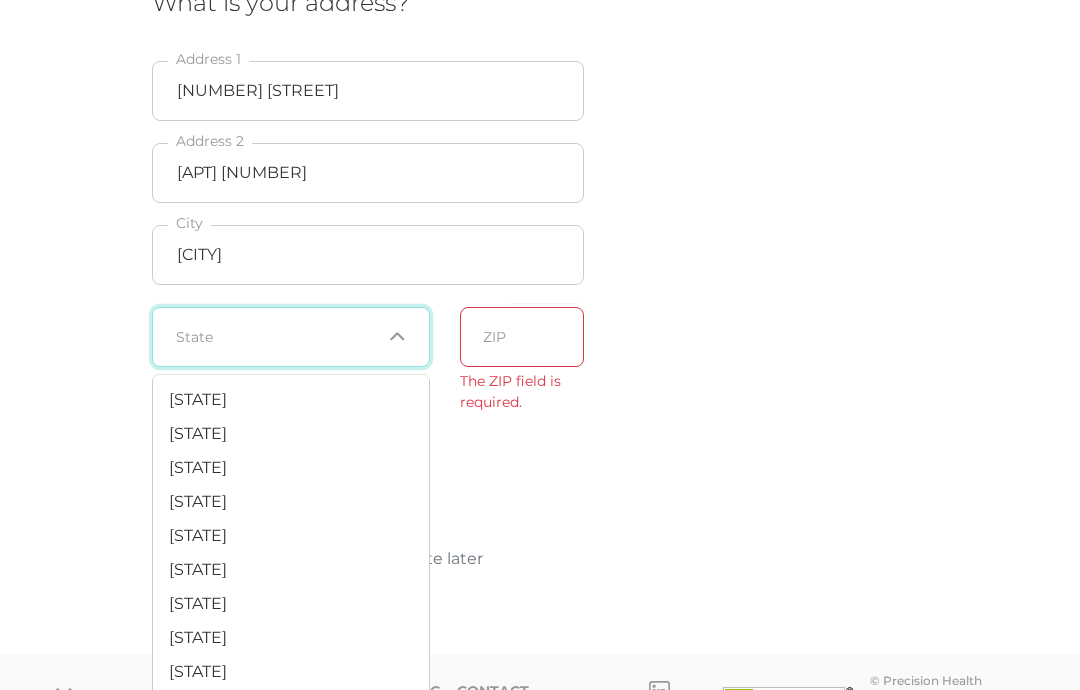 scroll, scrollTop: 527, scrollLeft: 0, axis: vertical 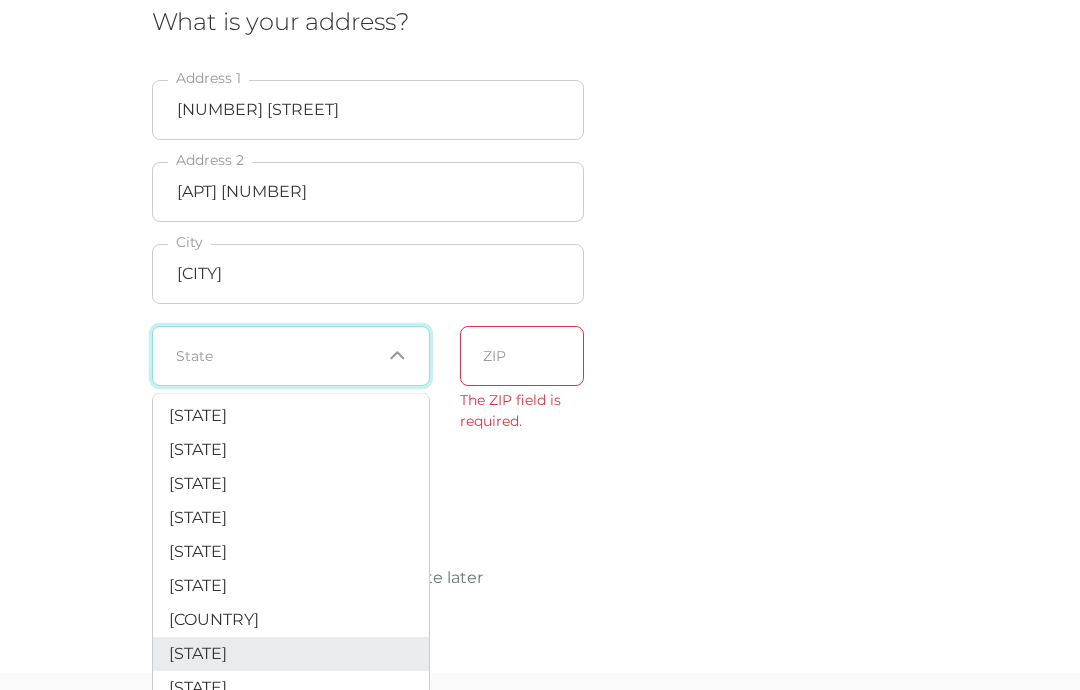 click on "[STATE]" at bounding box center (291, 654) 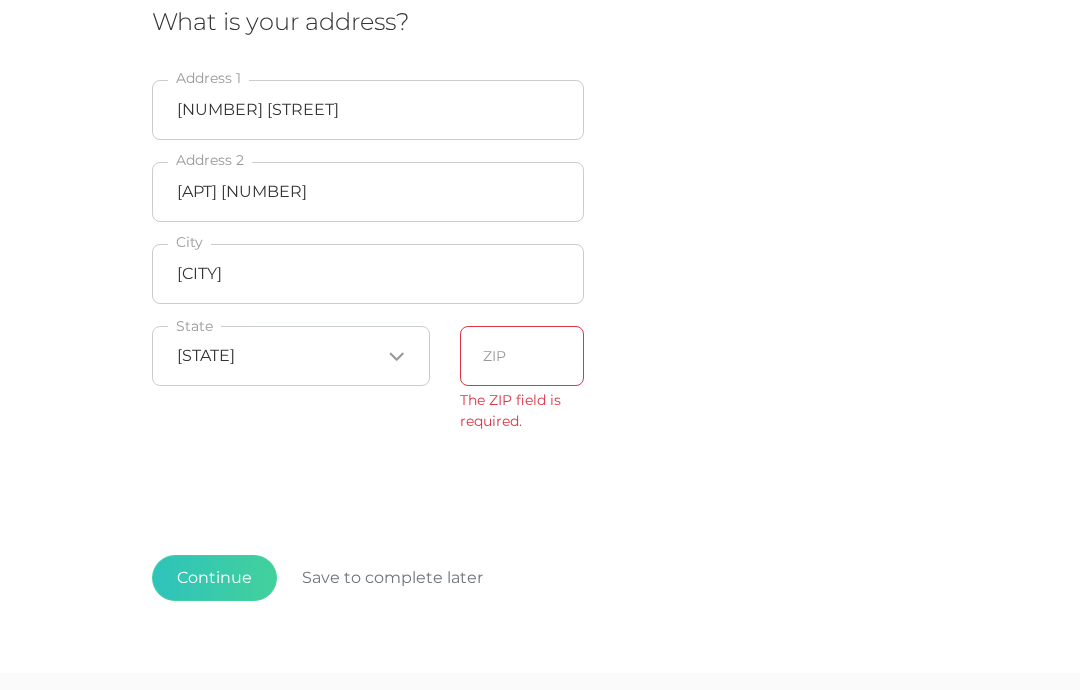 click at bounding box center [522, 356] 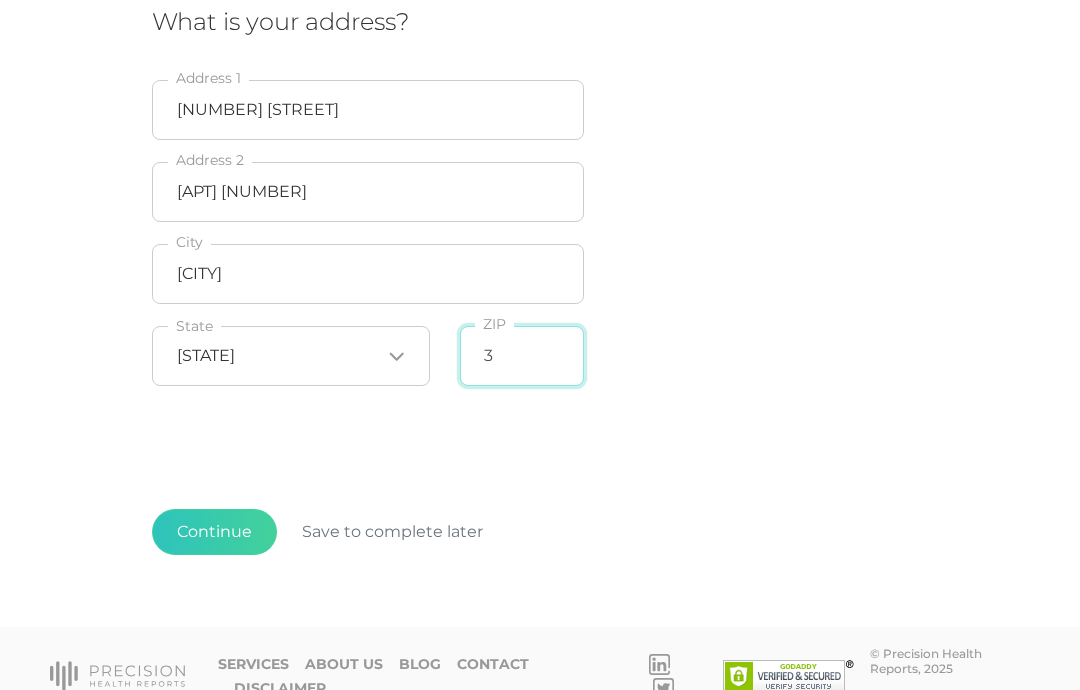 scroll, scrollTop: 481, scrollLeft: 0, axis: vertical 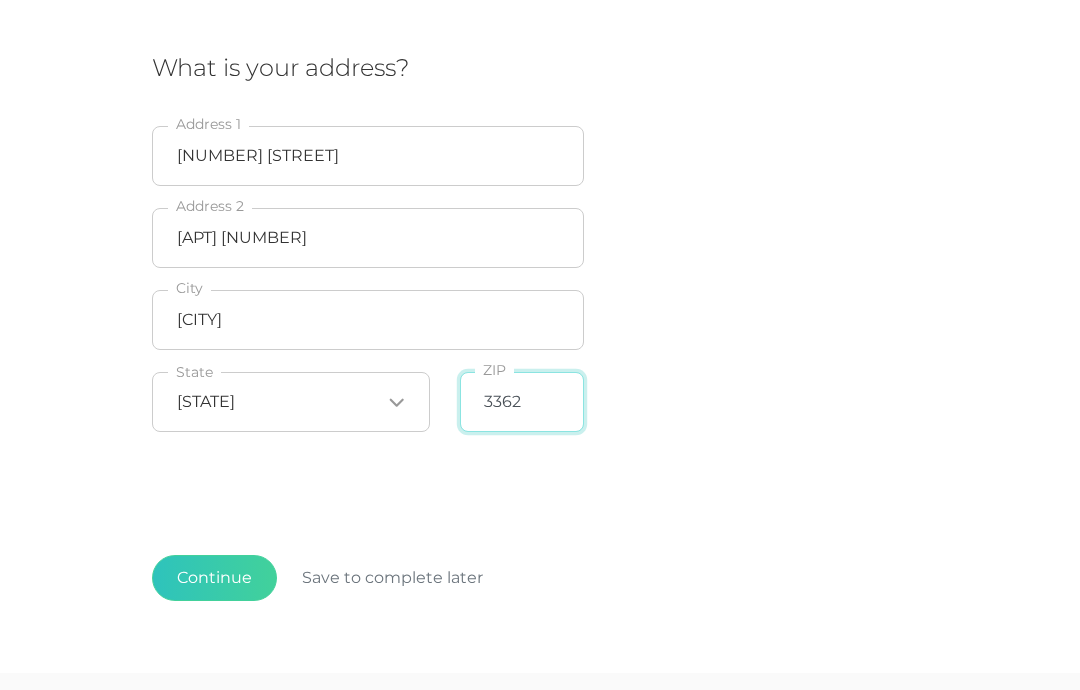 type on "[ZIP]" 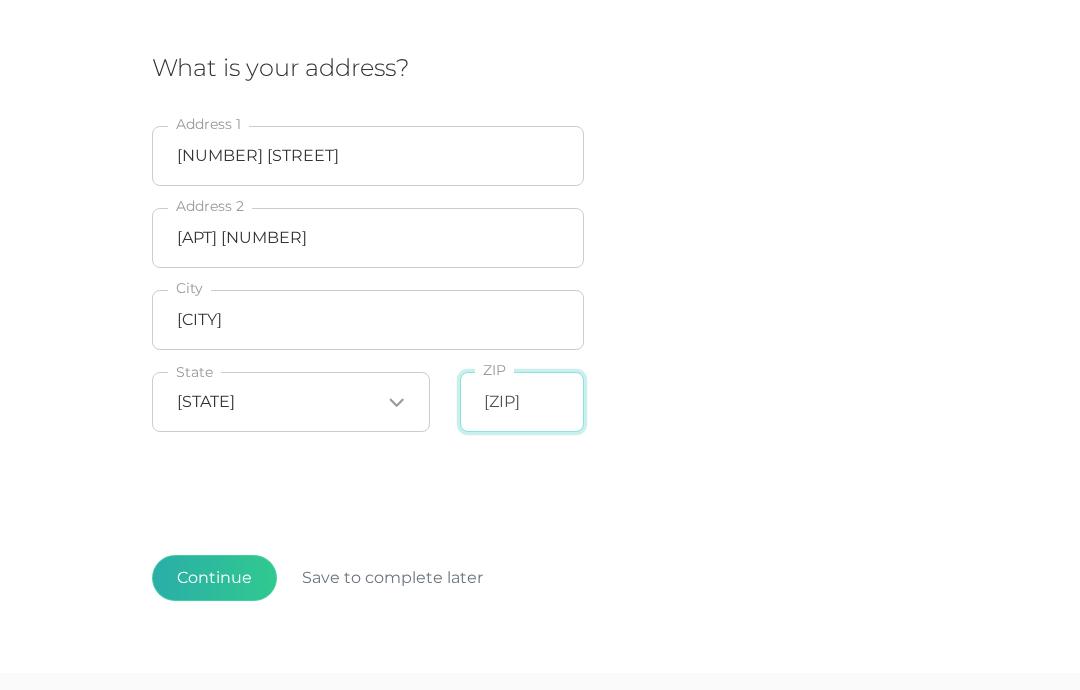 click on "Continue" at bounding box center [214, 578] 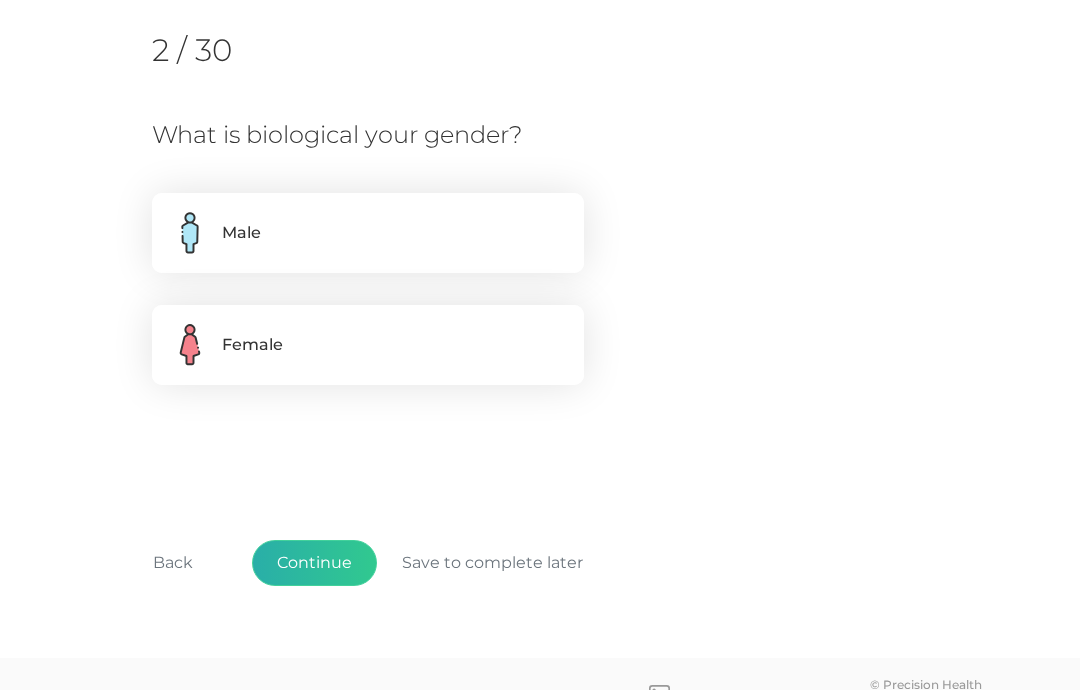 scroll, scrollTop: 283, scrollLeft: 0, axis: vertical 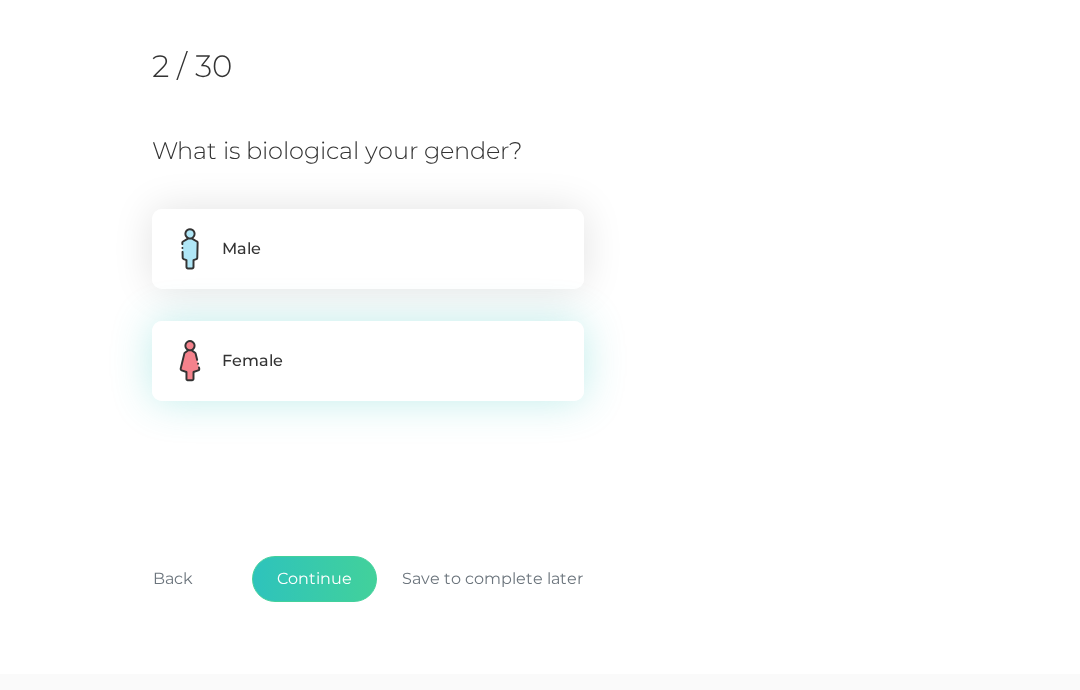 click on "Female" at bounding box center (368, 361) 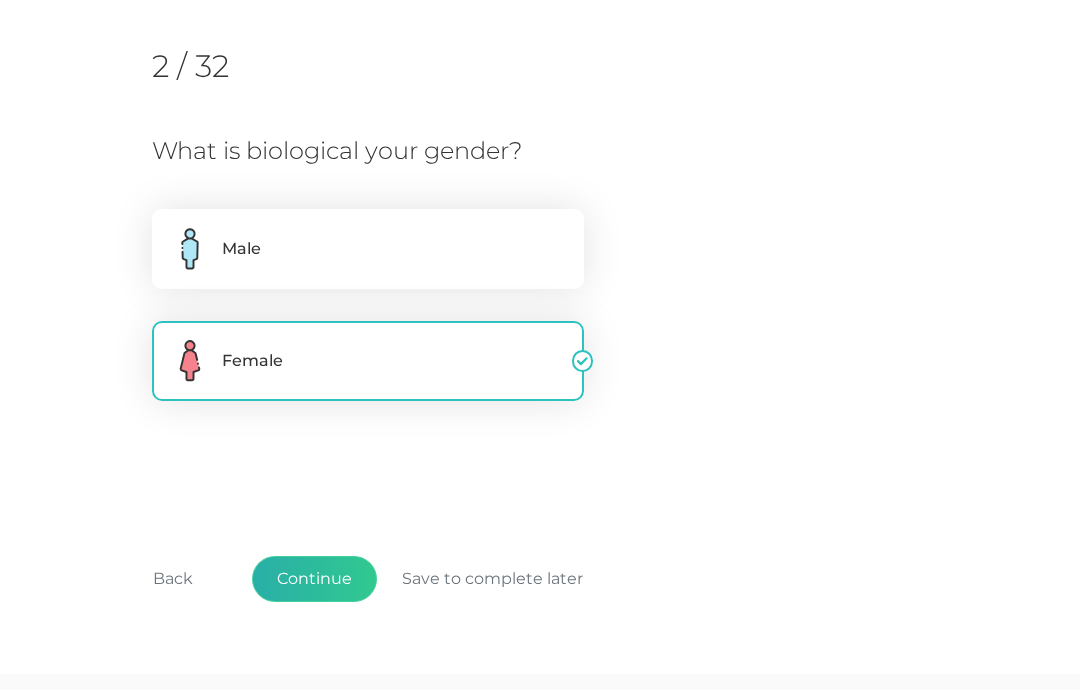 click on "Continue" at bounding box center [314, 579] 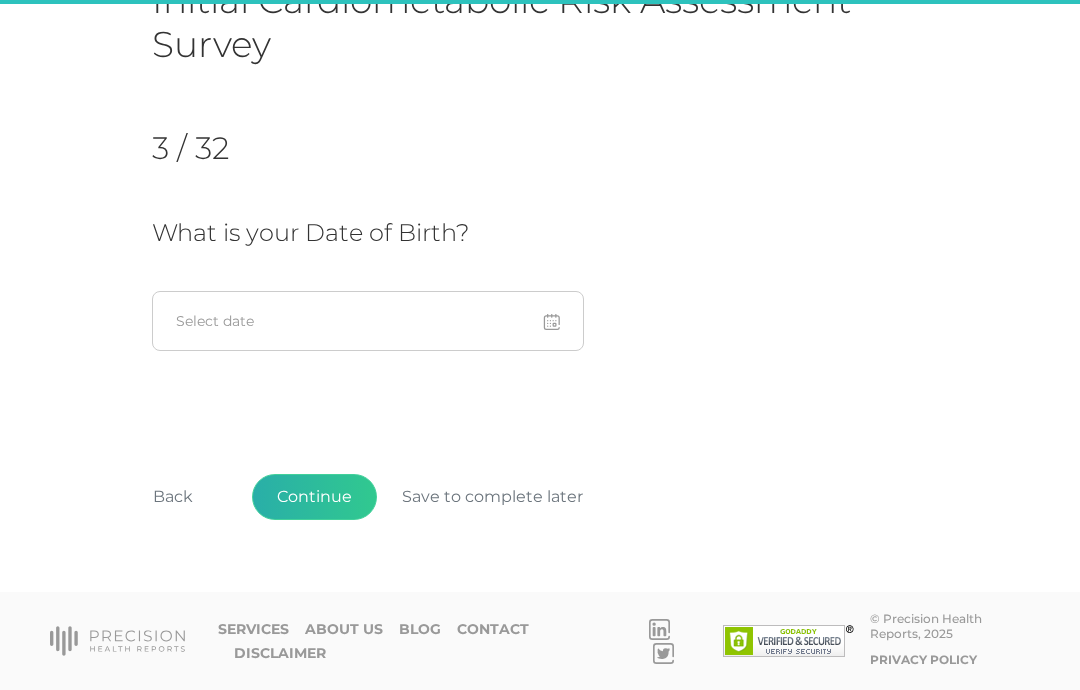 scroll, scrollTop: 120, scrollLeft: 0, axis: vertical 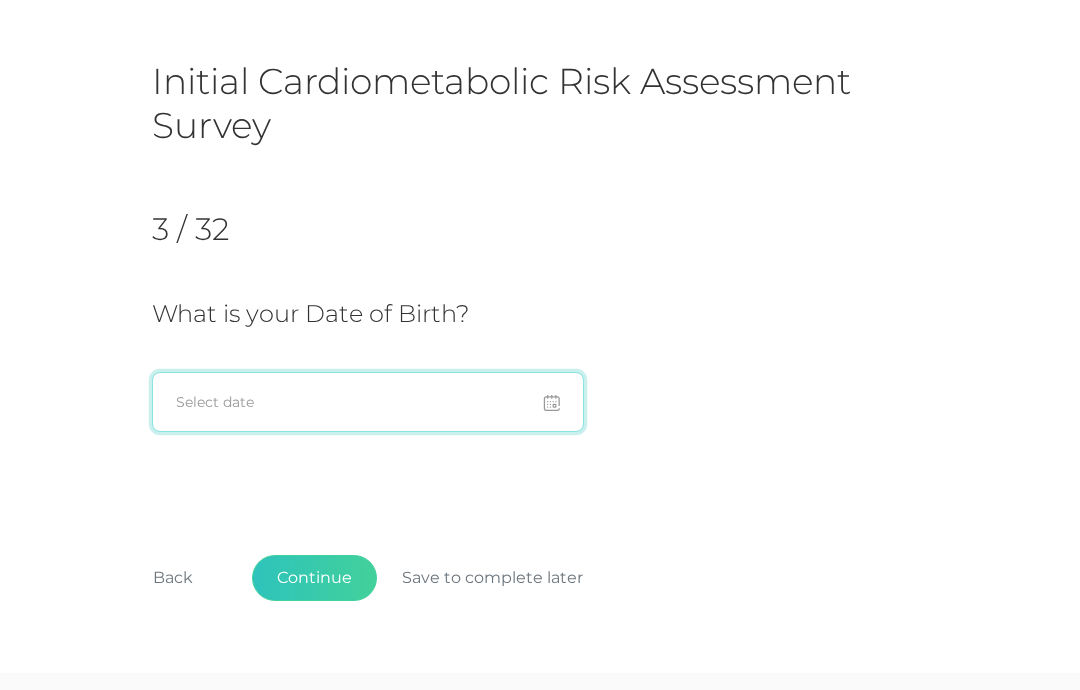 click at bounding box center [368, 402] 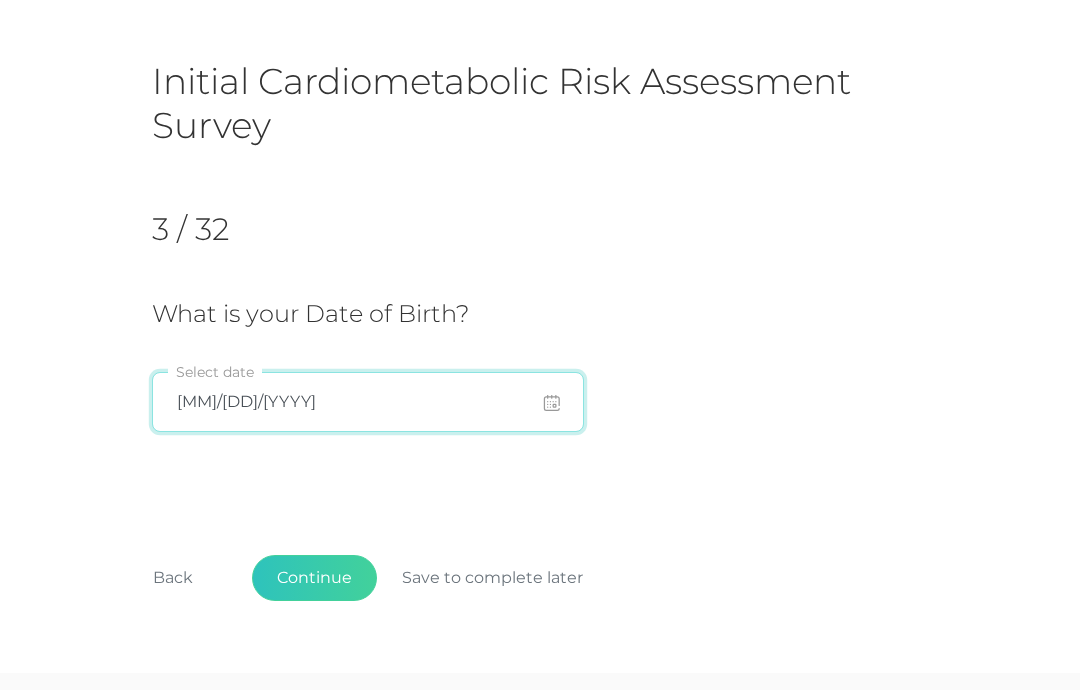 type on "[MM]/[DD]/[YYYY]" 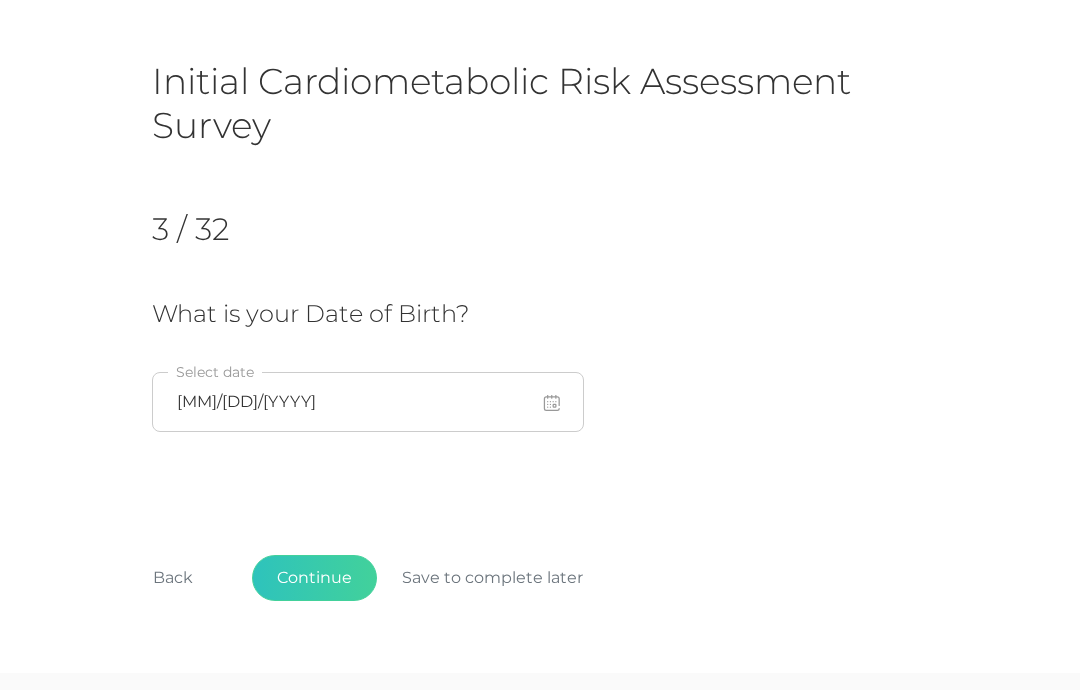 click on "[NUMBER] / [NUMBER] What is your Date of Birth? [MM]/[DD]/[YYYY] Select date" at bounding box center [540, 327] 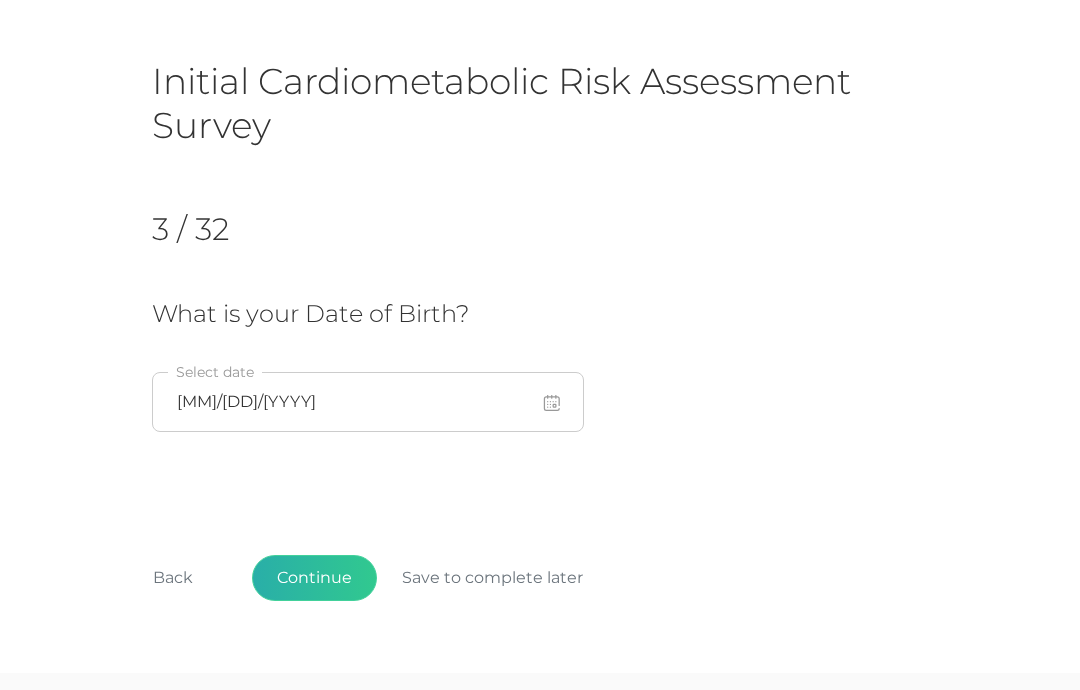 click on "Continue" at bounding box center (314, 578) 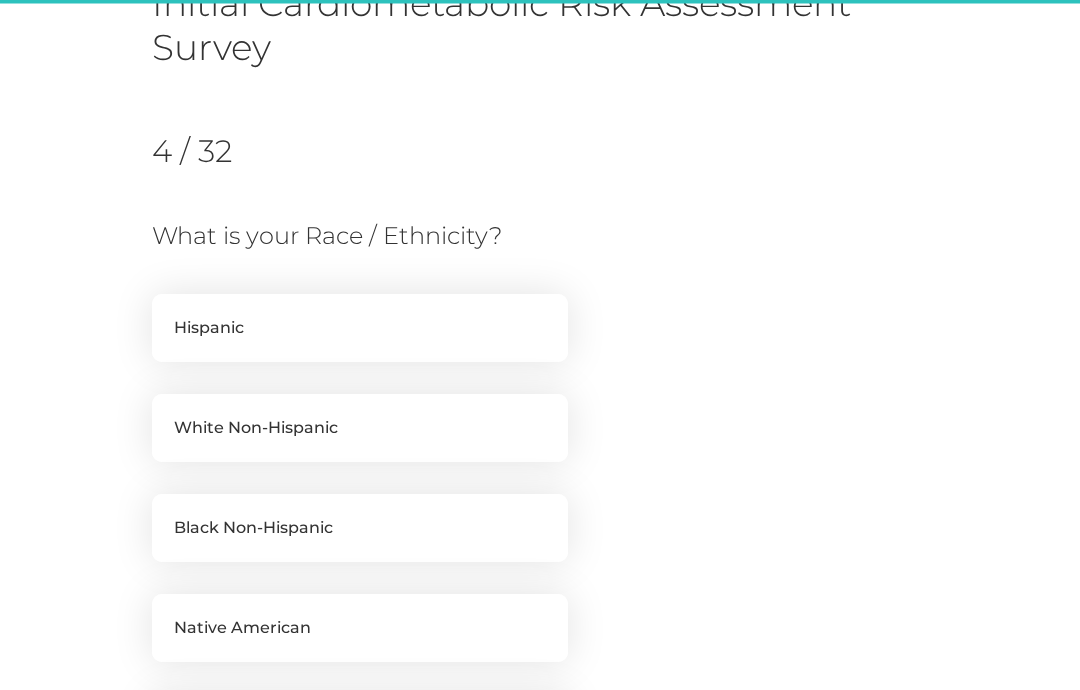 scroll, scrollTop: 299, scrollLeft: 0, axis: vertical 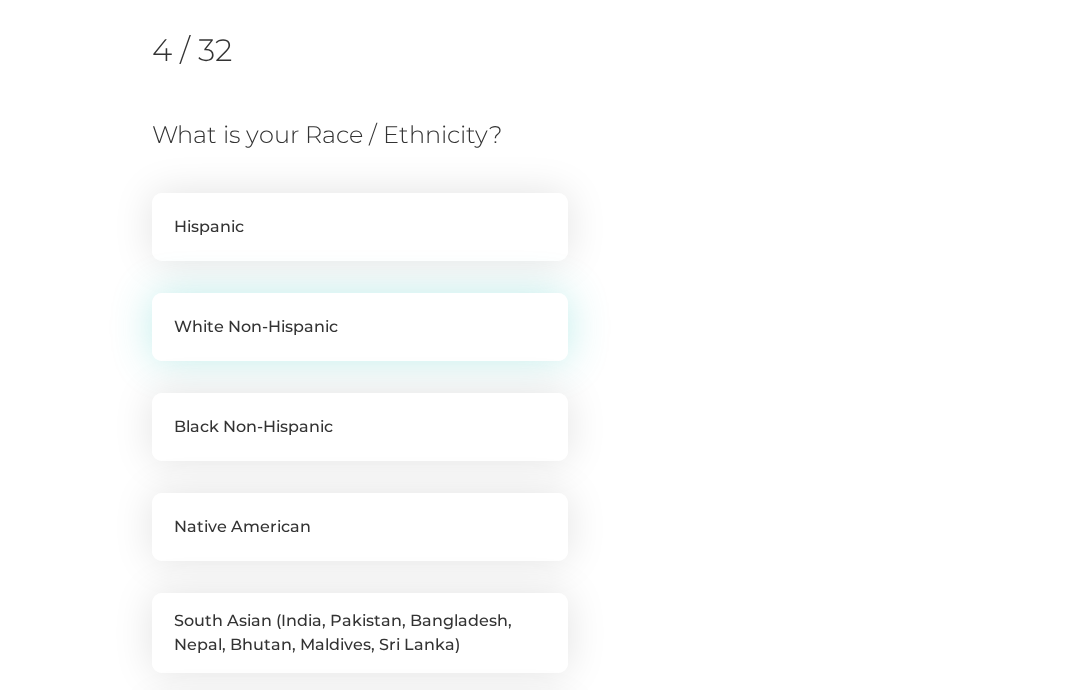 click on "White Non-Hispanic" at bounding box center (360, 327) 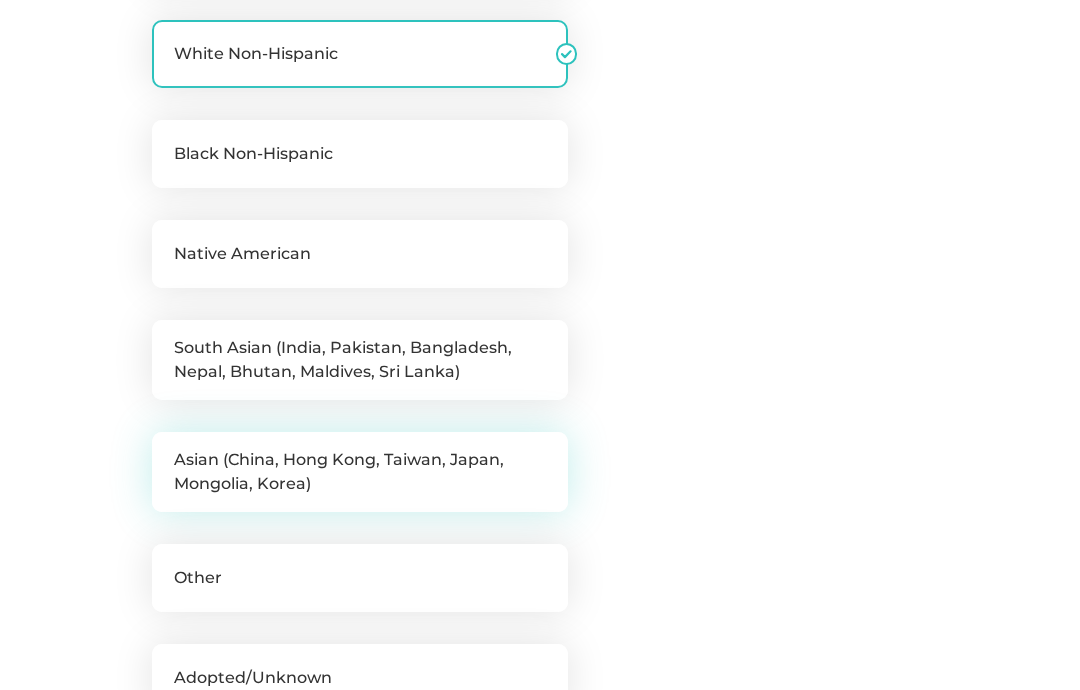 scroll, scrollTop: 883, scrollLeft: 0, axis: vertical 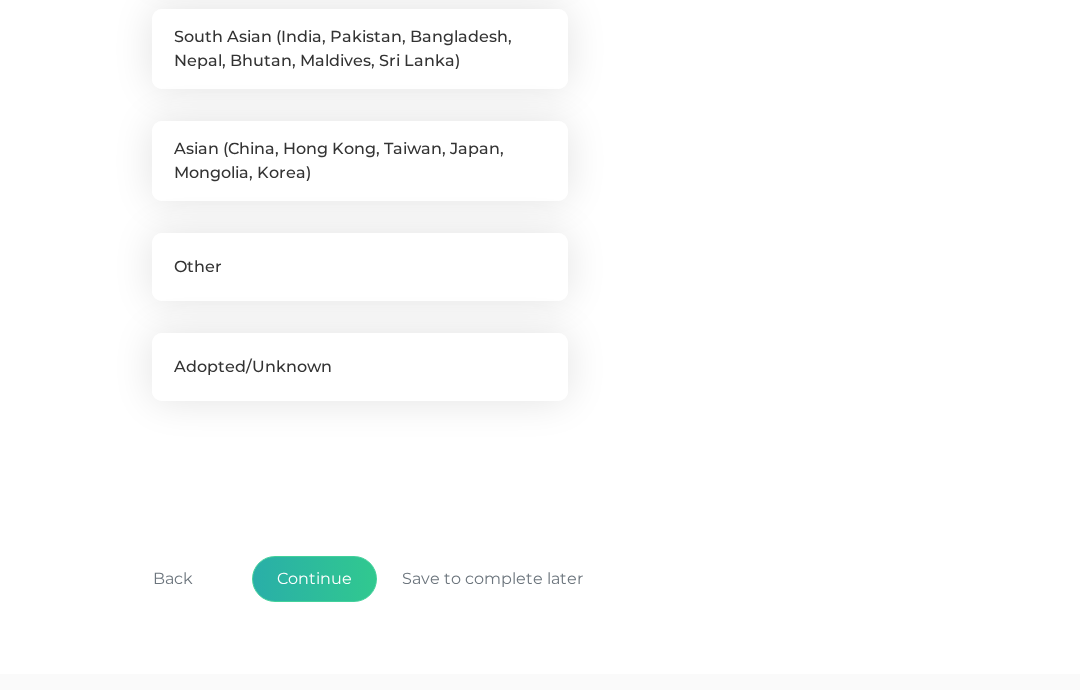 click on "Continue" at bounding box center (314, 579) 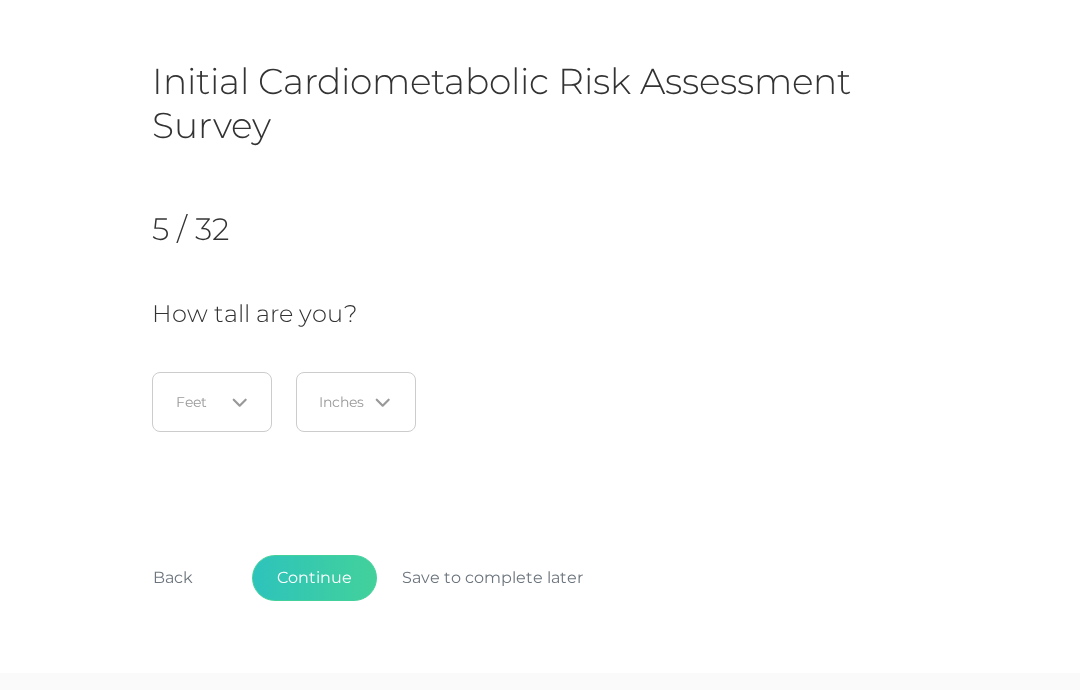 click on "Loading..." at bounding box center (212, 402) 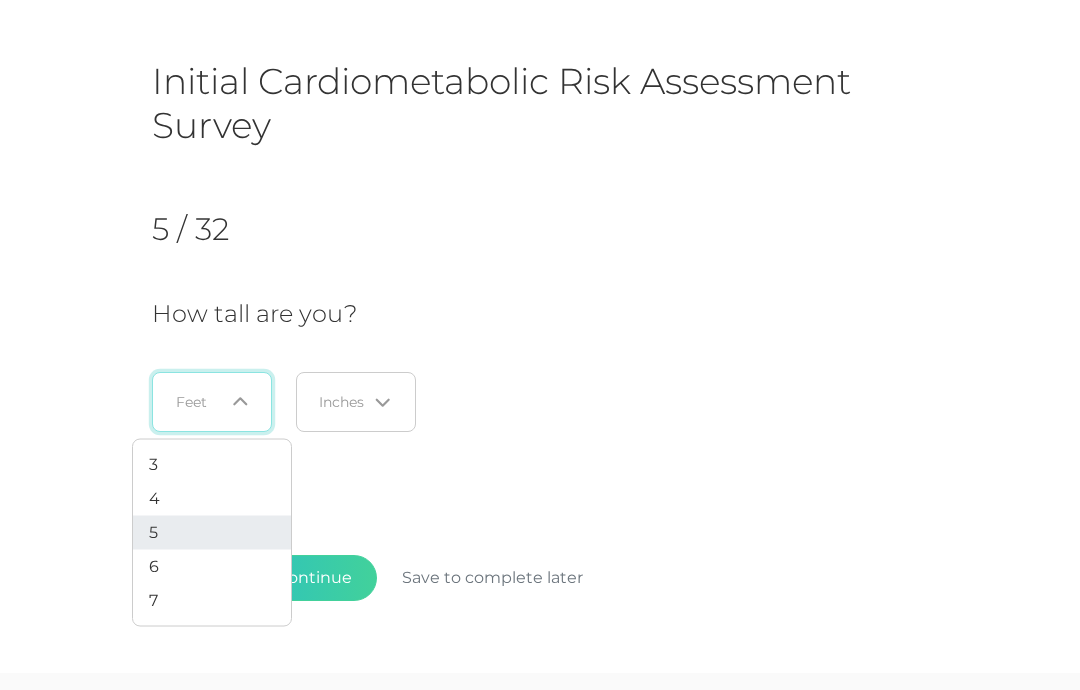 click on "5" at bounding box center (212, 533) 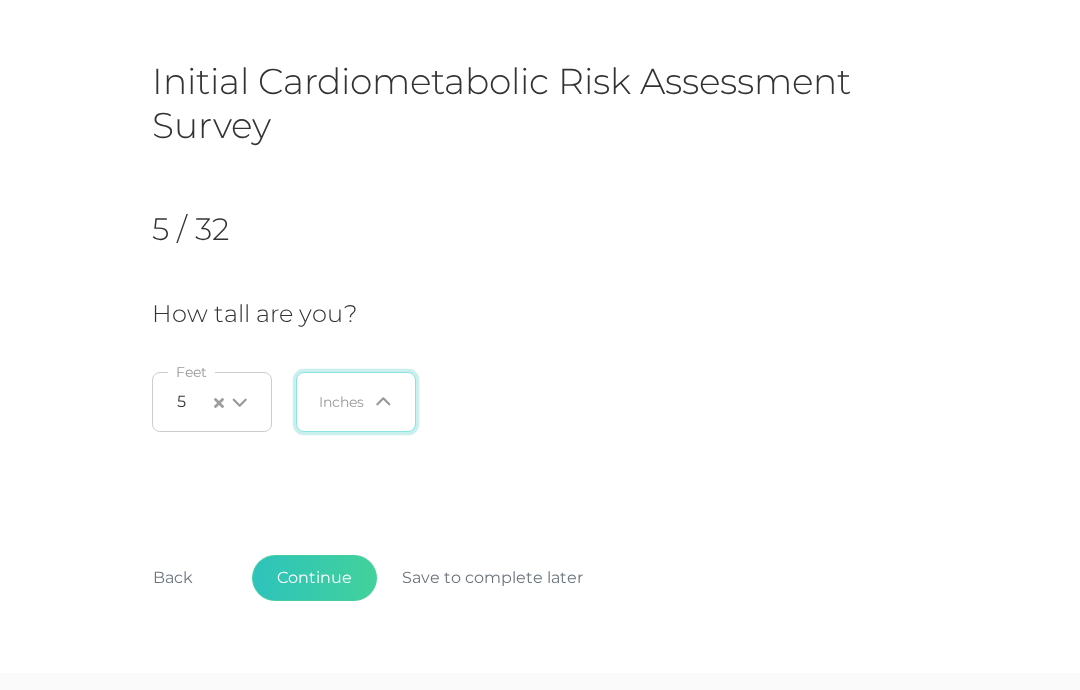 click at bounding box center (343, 402) 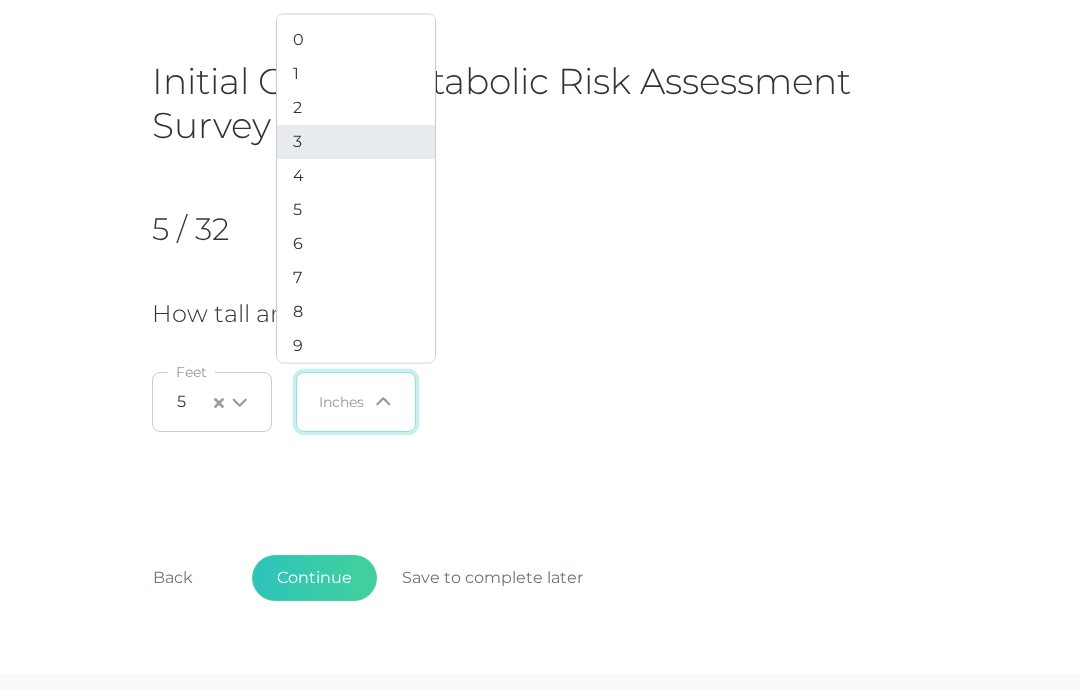 click on "[NUMBER] [NUMBER] [NUMBER] [NUMBER] [NUMBER] [NUMBER] [NUMBER] [NUMBER] [NUMBER] [NUMBER] [NUMBER] [NUMBER]" at bounding box center (356, 189) 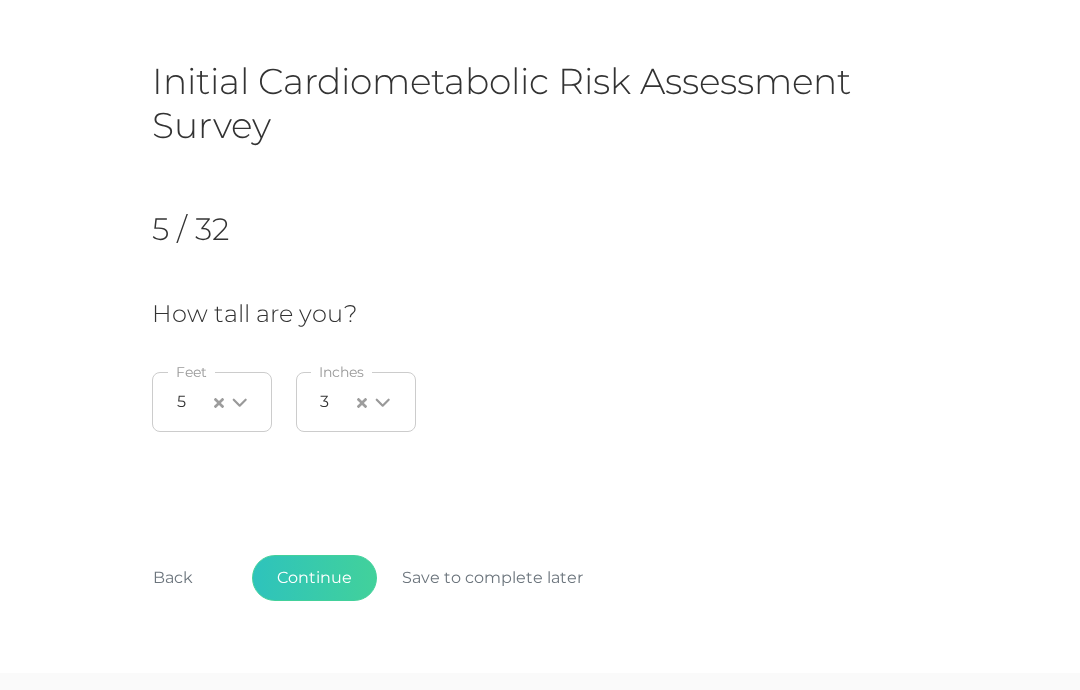 click on "Back Continue Save to complete later" at bounding box center (540, 589) 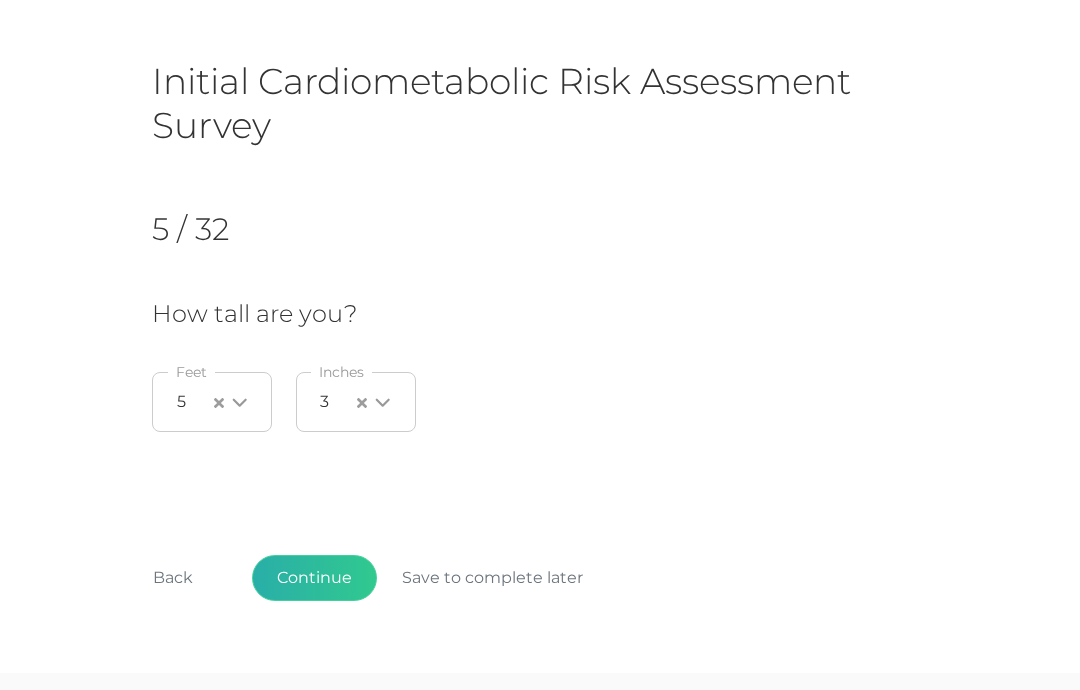 click on "Continue" at bounding box center [314, 578] 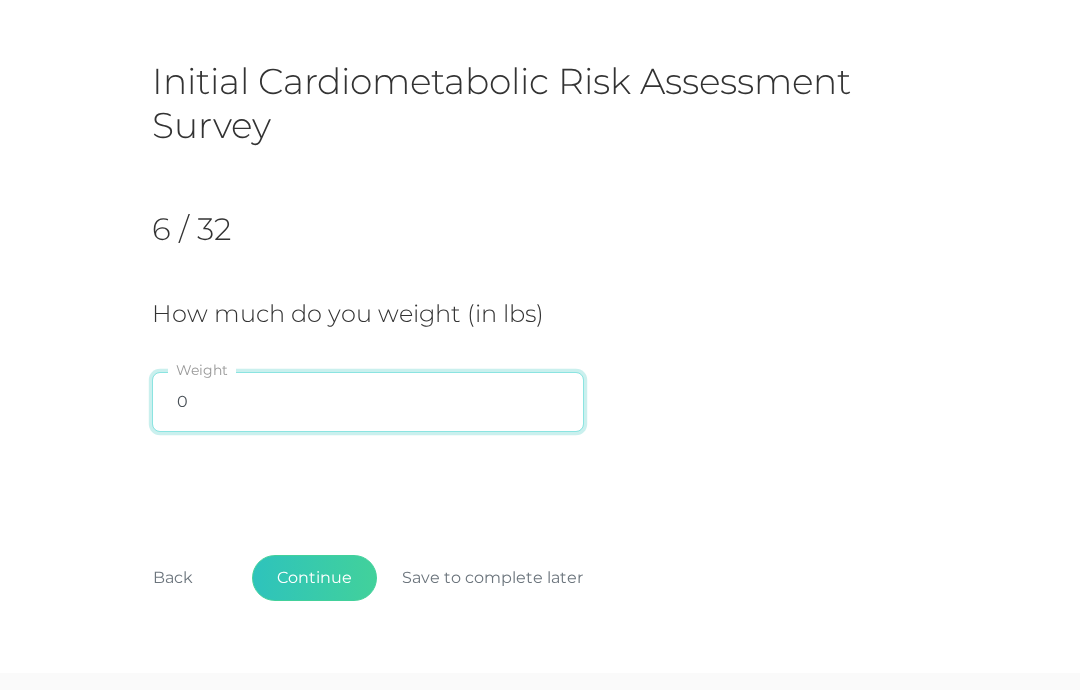click on "0" at bounding box center (368, 402) 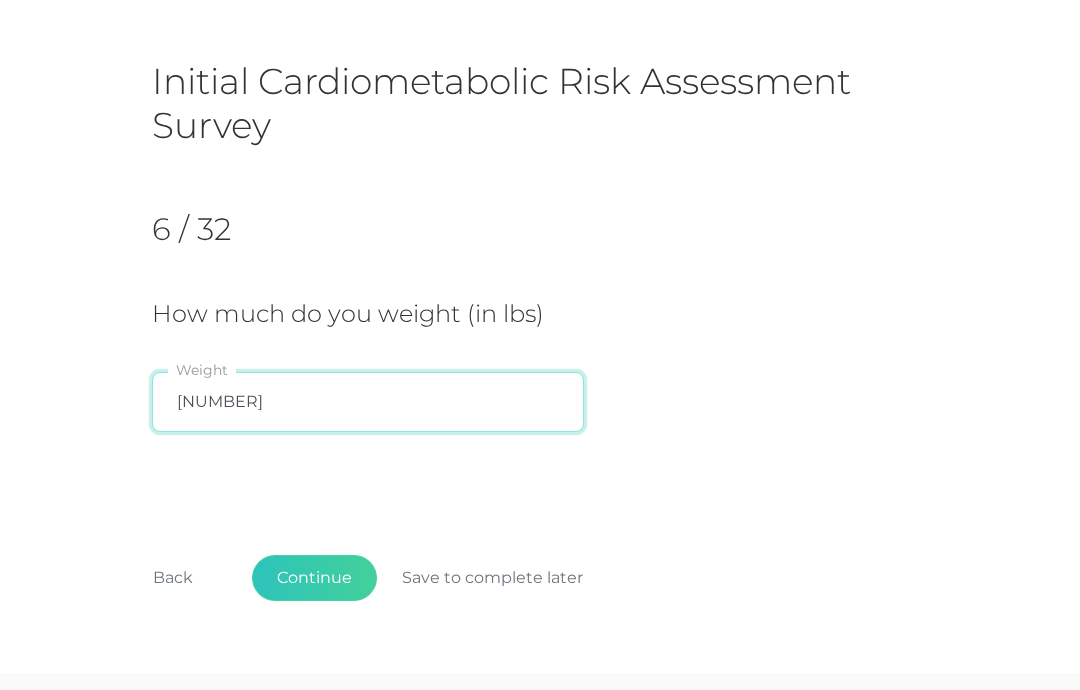 type on "[NUMBER]" 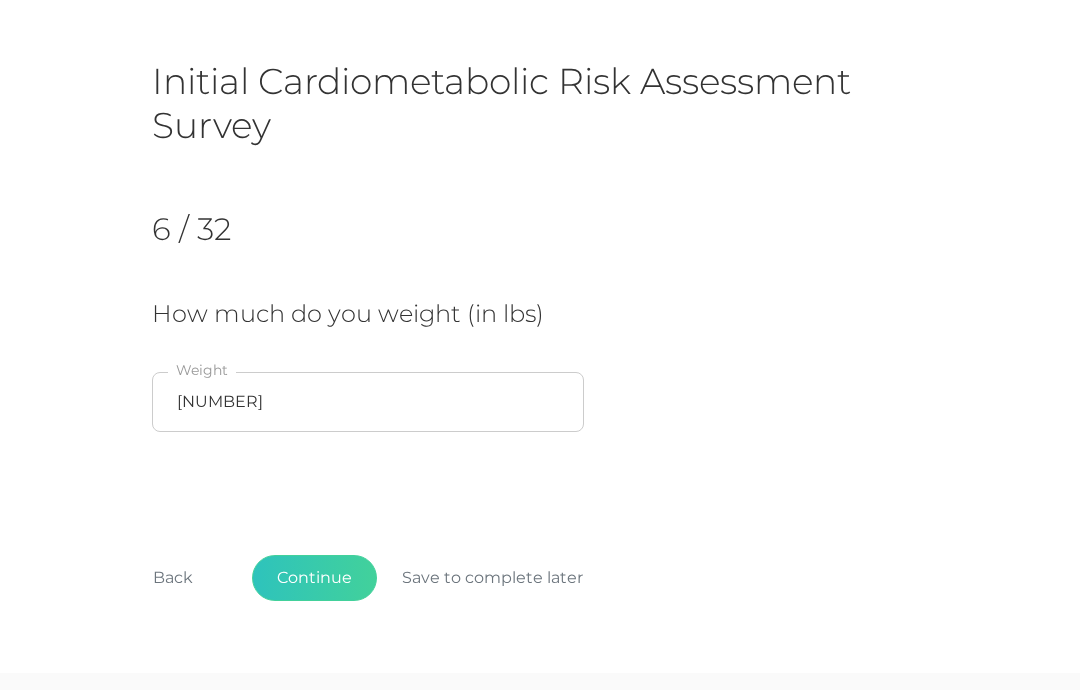 click on "Back Continue Save to complete later" at bounding box center [540, 589] 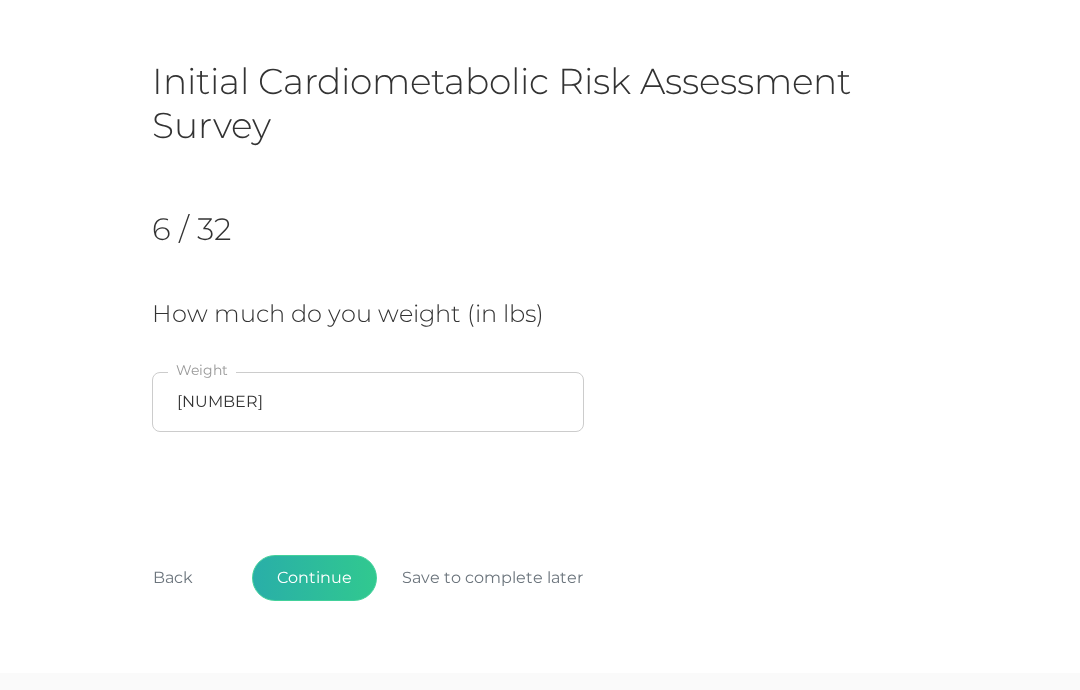 click on "Continue" at bounding box center (314, 578) 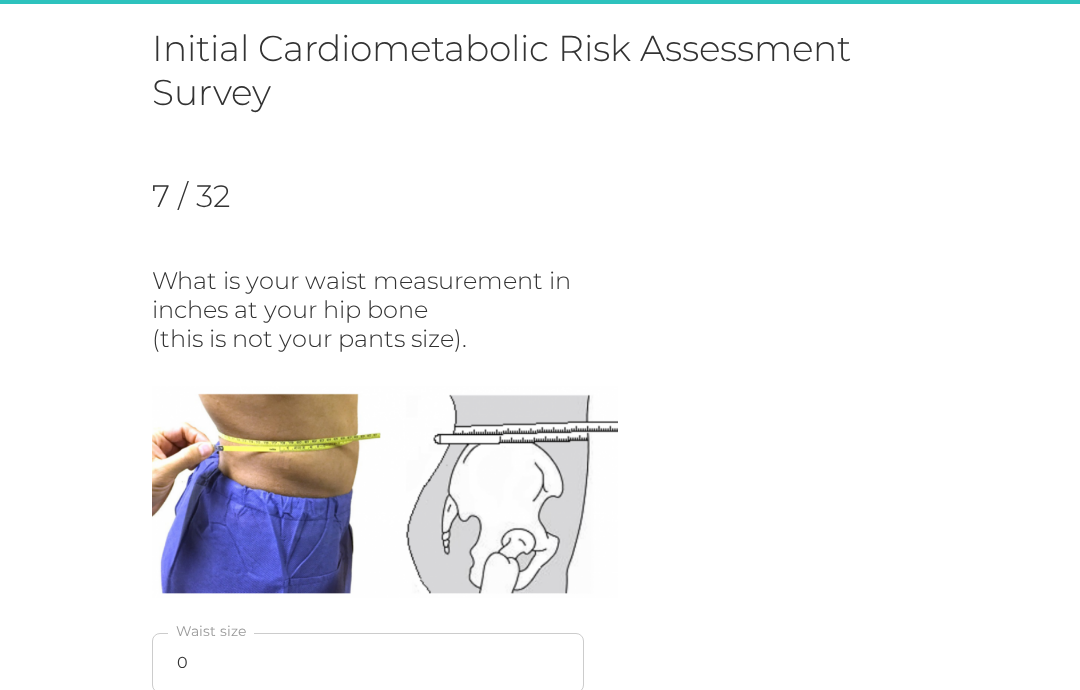 scroll, scrollTop: 224, scrollLeft: 0, axis: vertical 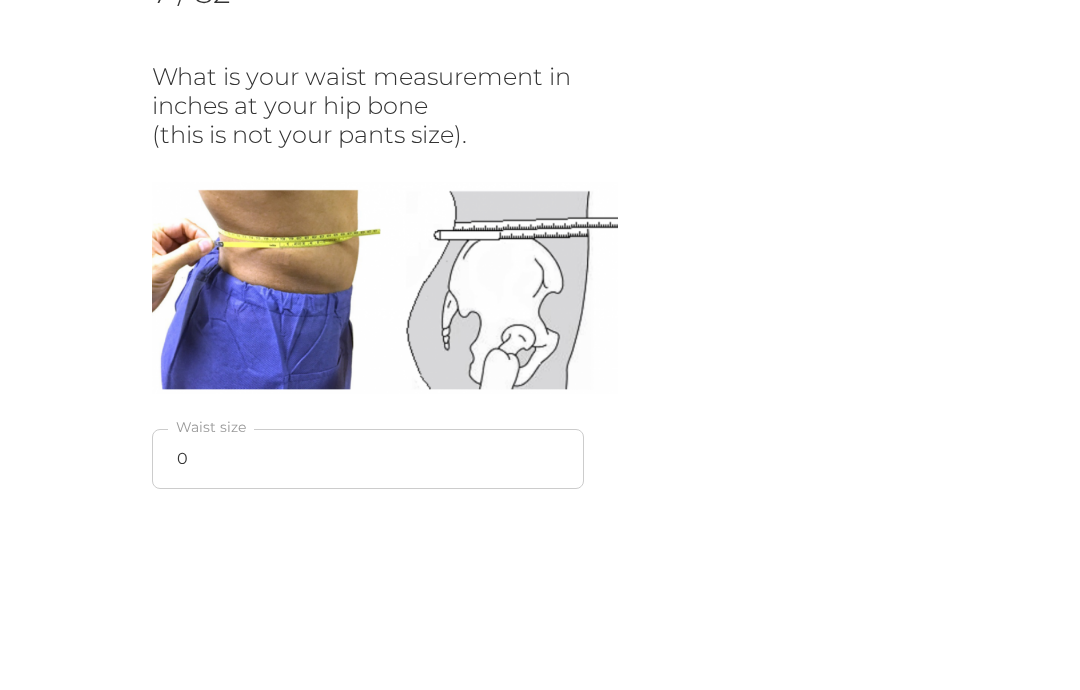click on "Save to complete later" at bounding box center [492, 734] 